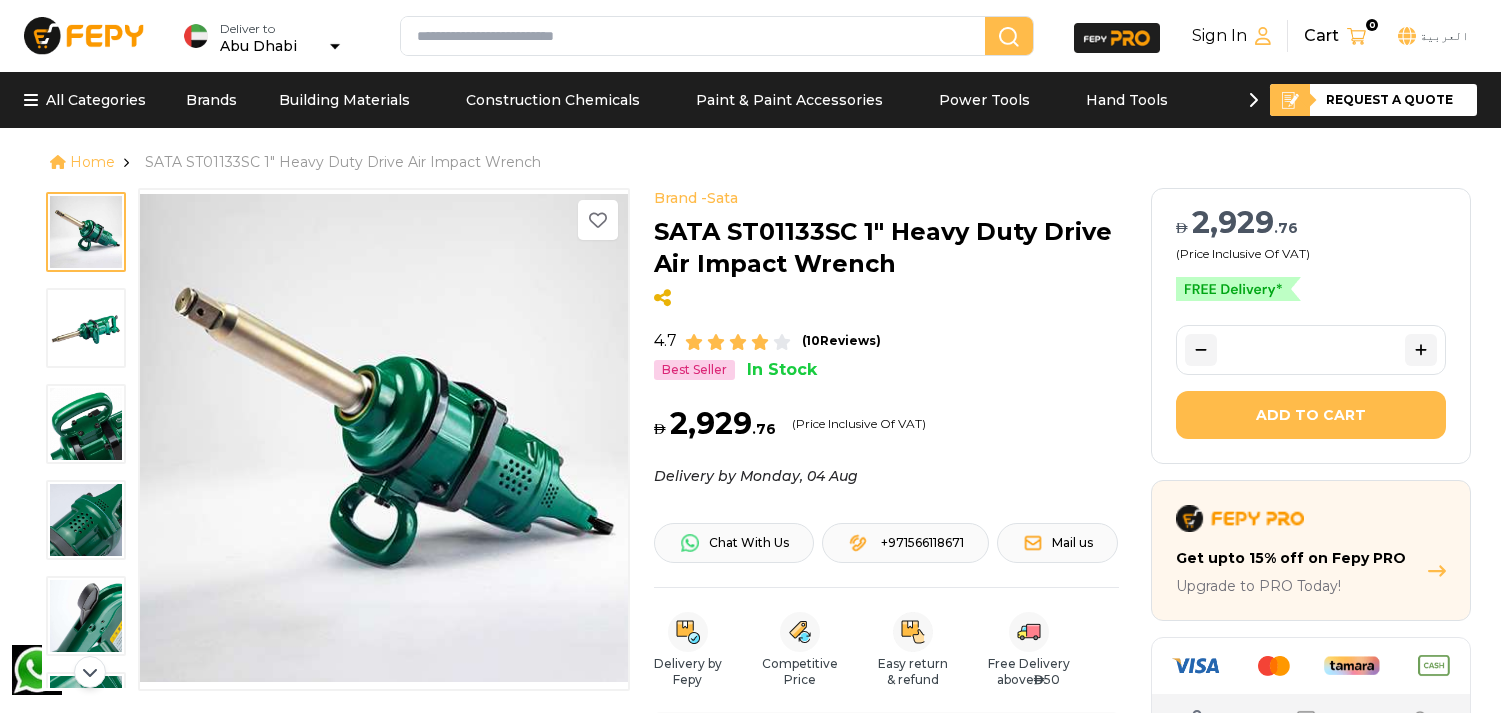 scroll, scrollTop: 0, scrollLeft: 0, axis: both 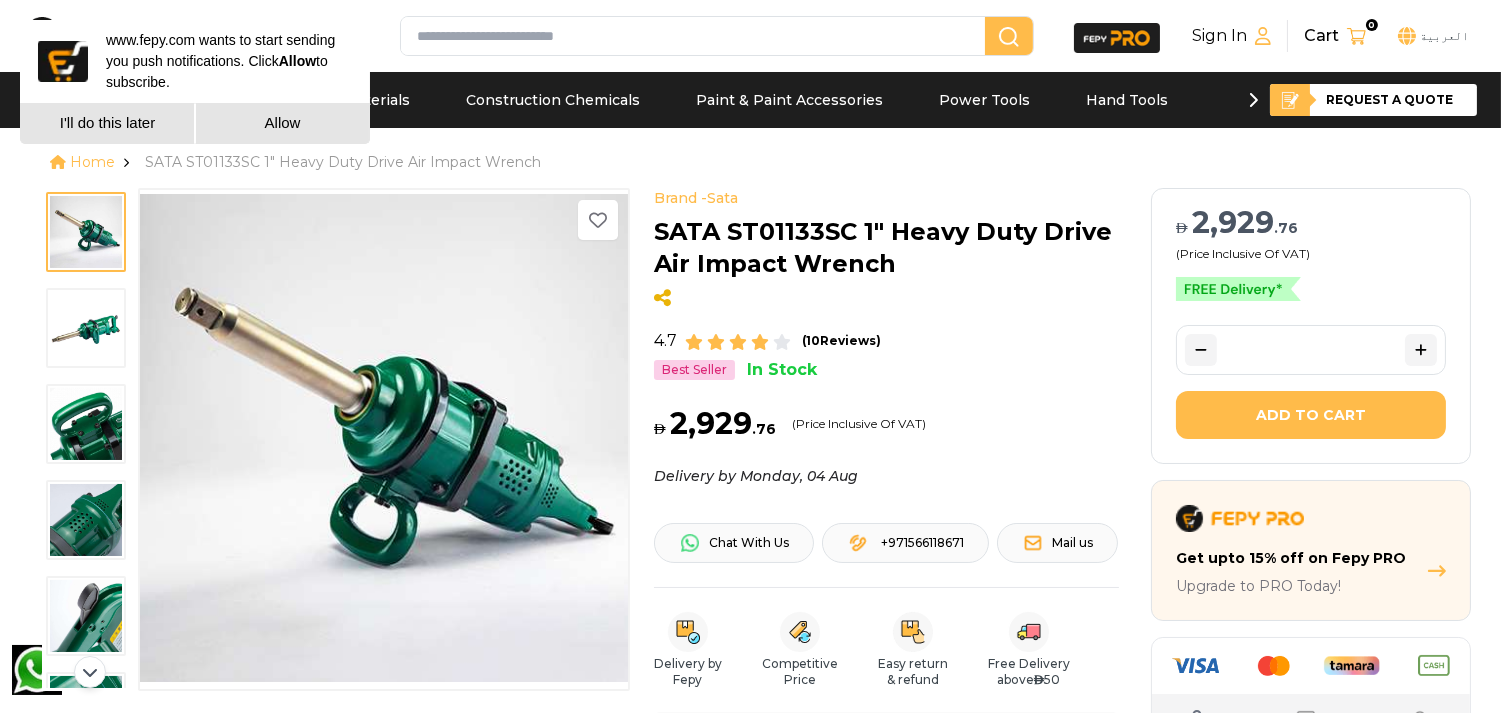 click on "Allow" at bounding box center (282, 123) 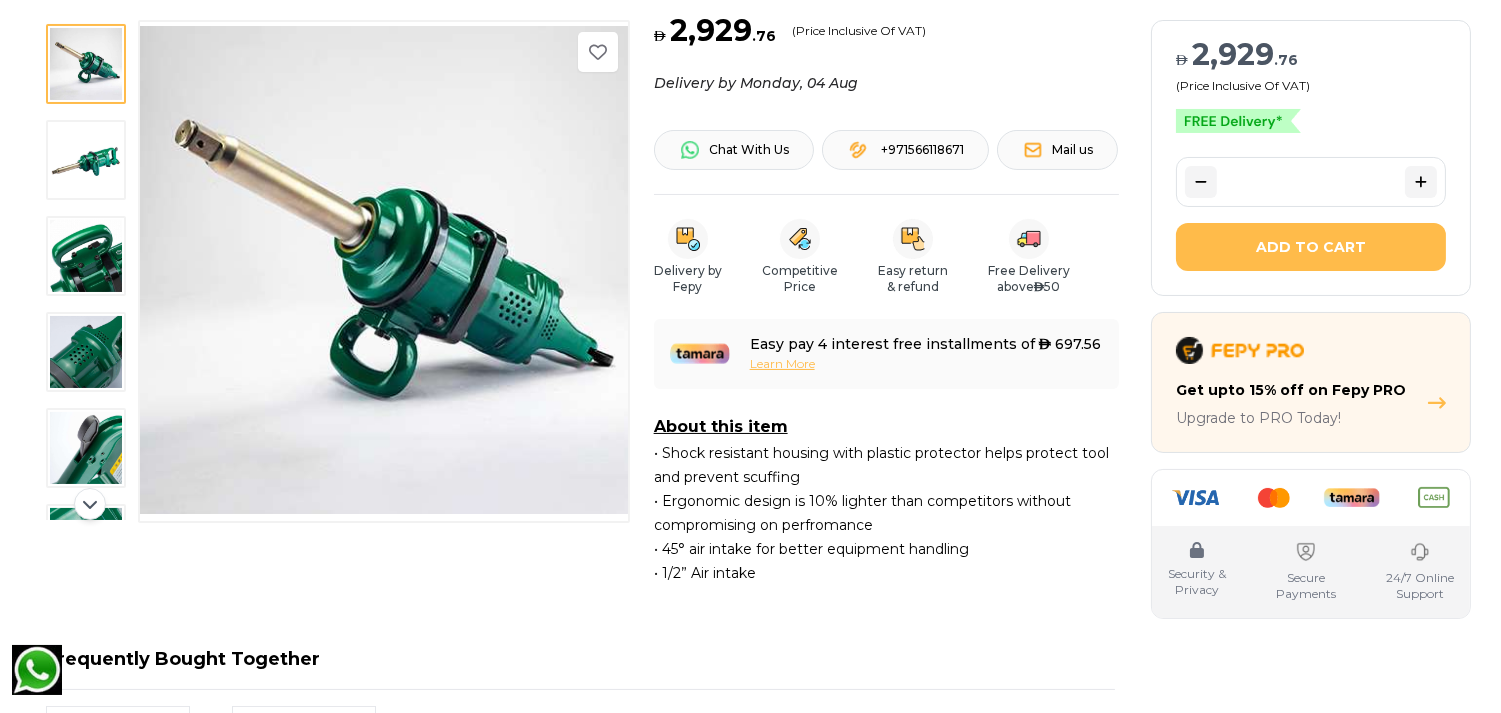 scroll, scrollTop: 0, scrollLeft: 0, axis: both 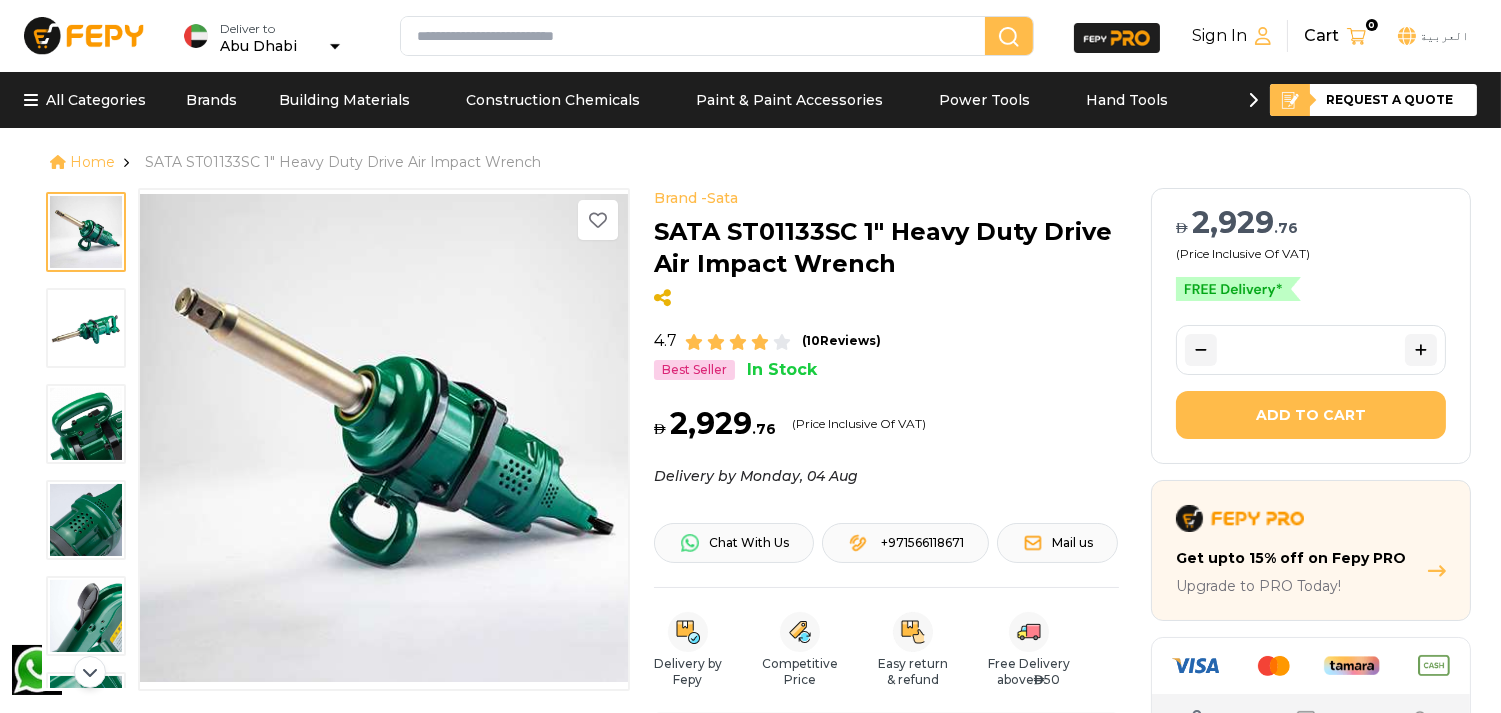 click on "Add to Cart" at bounding box center [1311, 415] 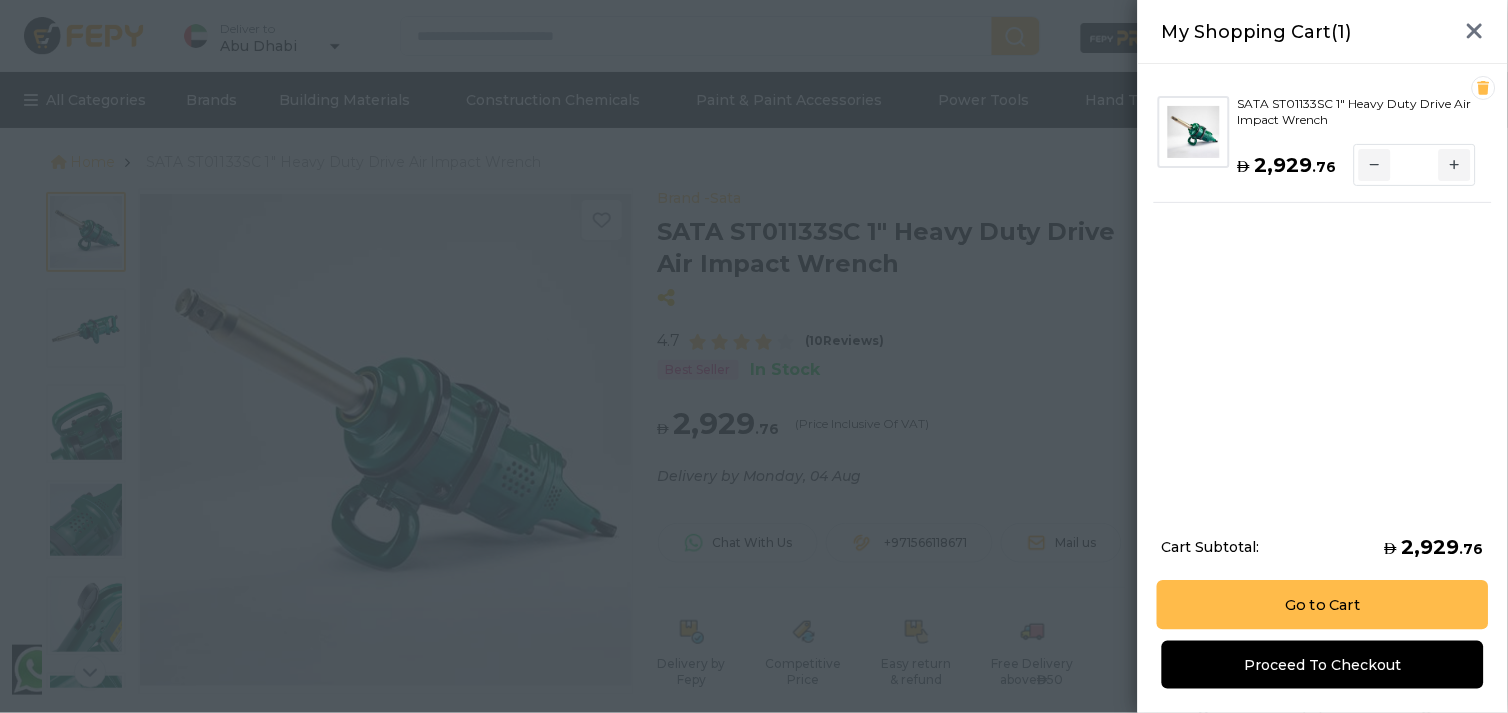 drag, startPoint x: 1325, startPoint y: 668, endPoint x: 1330, endPoint y: 626, distance: 42.296574 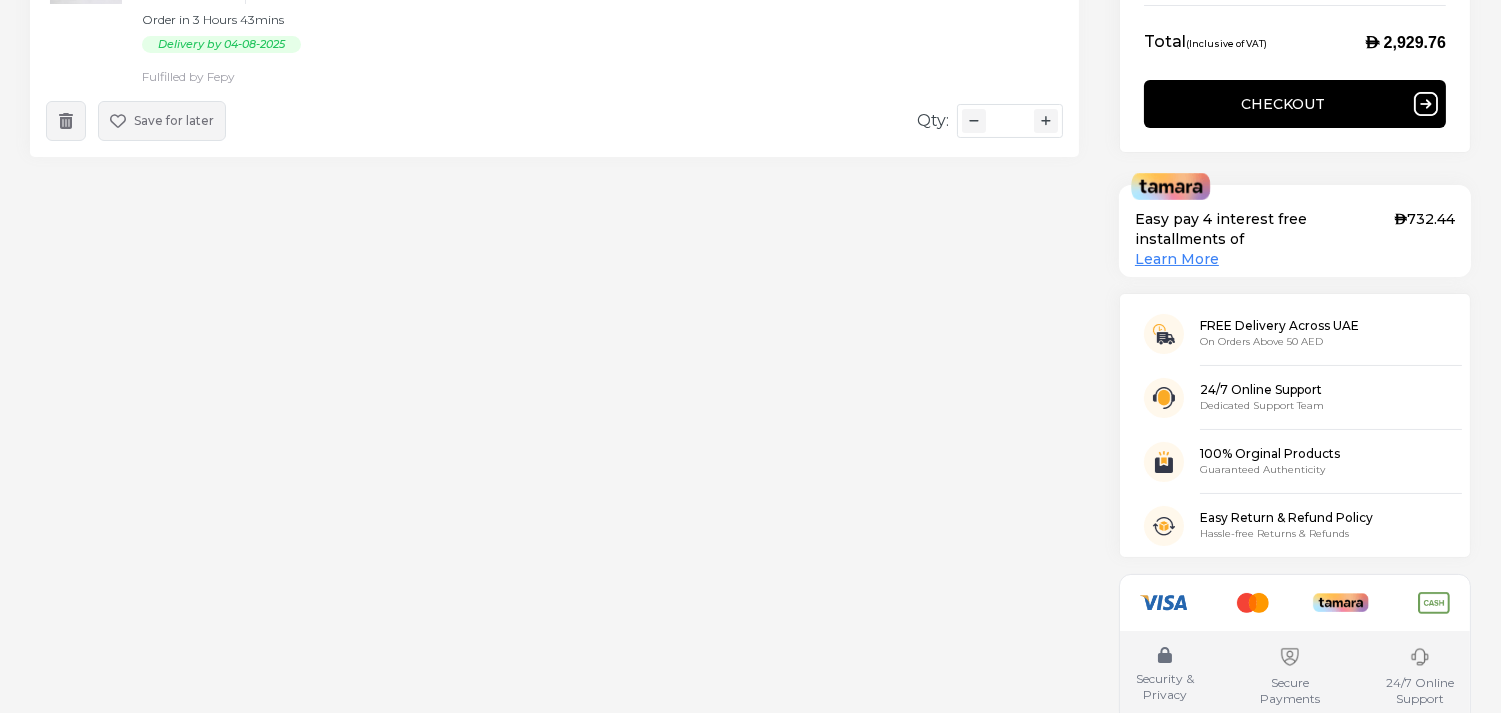 scroll, scrollTop: 0, scrollLeft: 0, axis: both 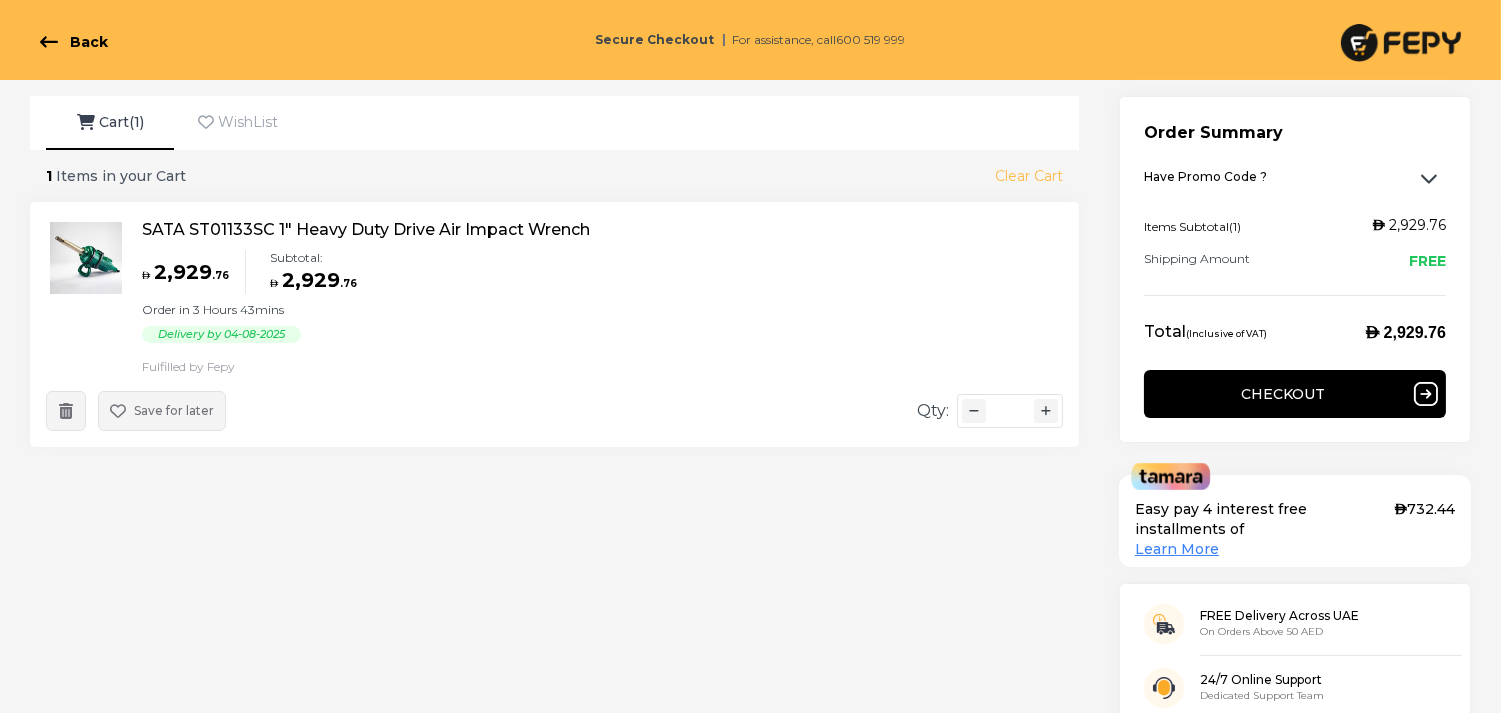 click on "Back Secure Checkout For assistance, call  [PHONE]" at bounding box center (750, 40) 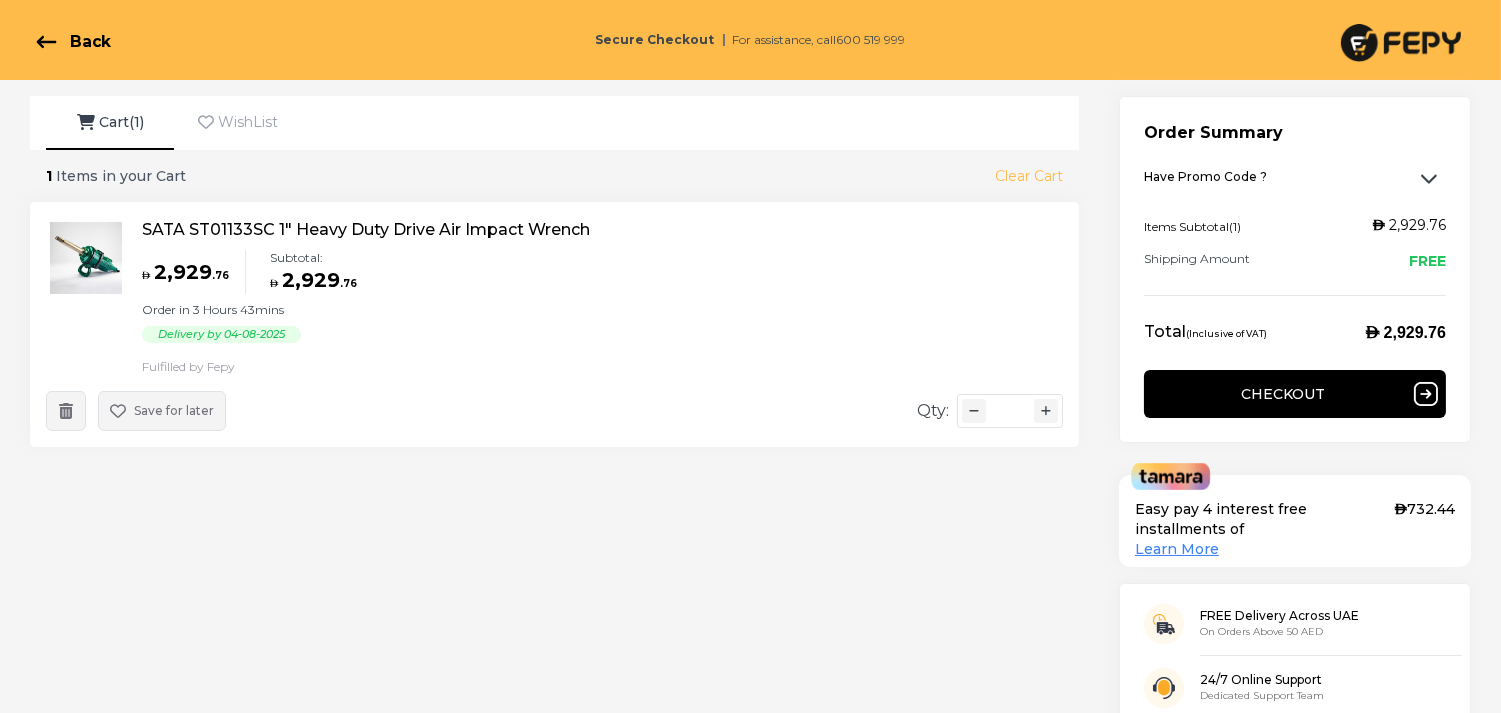 click 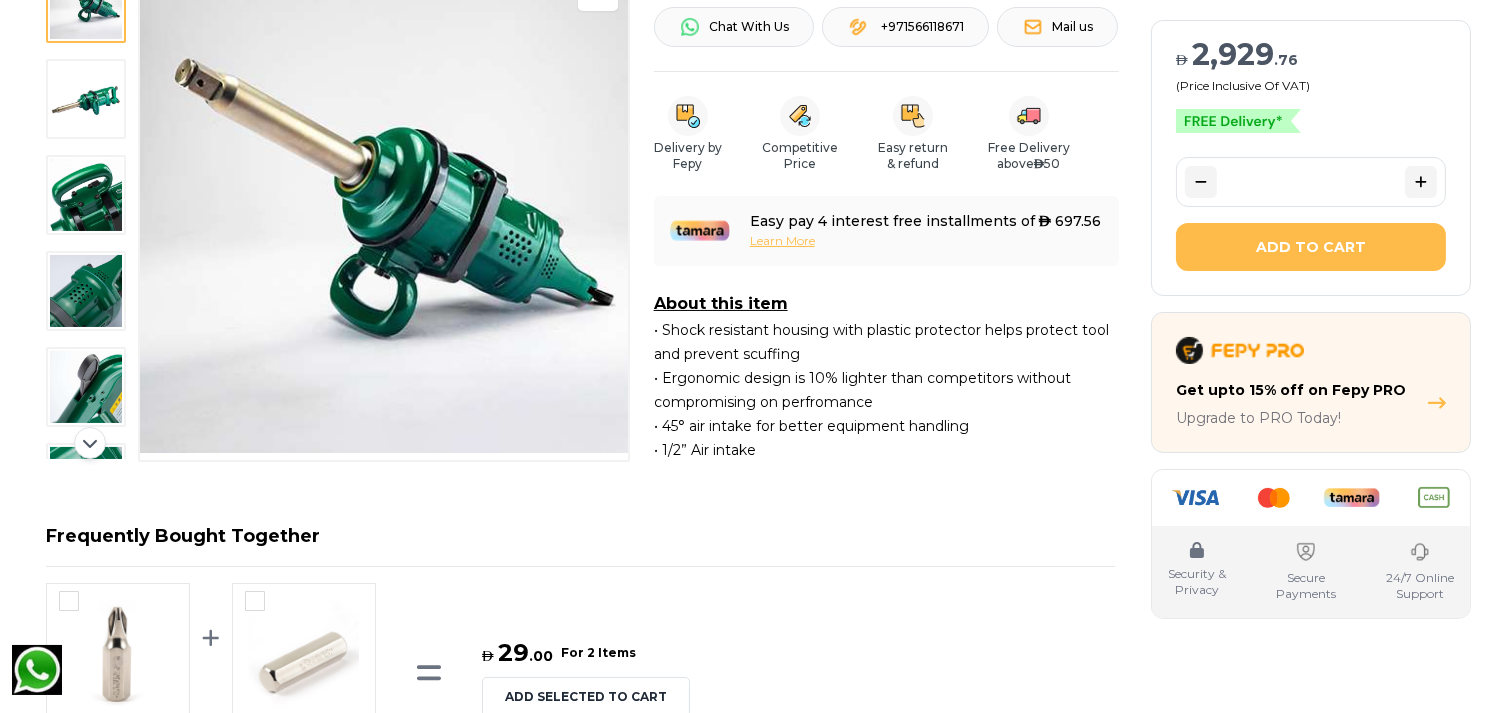 scroll, scrollTop: 555, scrollLeft: 0, axis: vertical 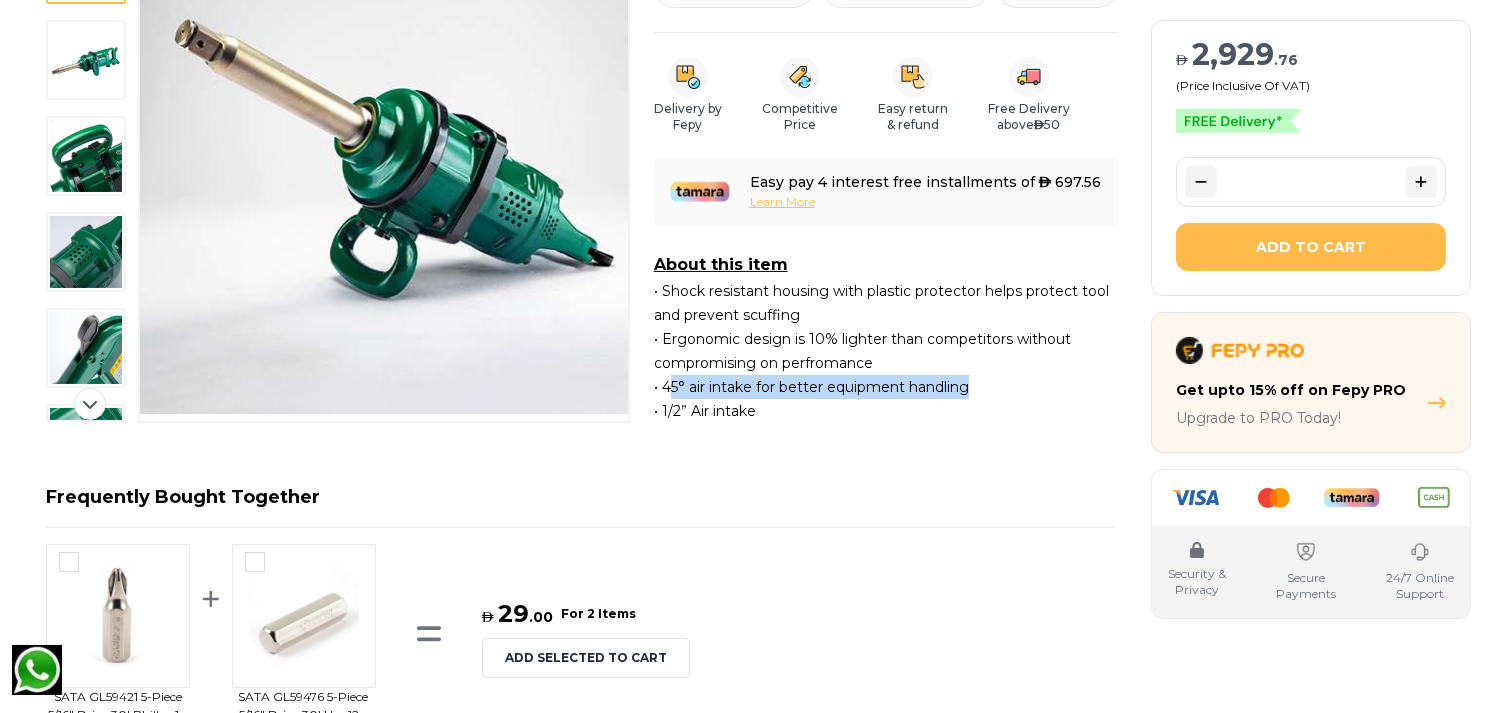 drag, startPoint x: 666, startPoint y: 390, endPoint x: 967, endPoint y: 382, distance: 301.1063 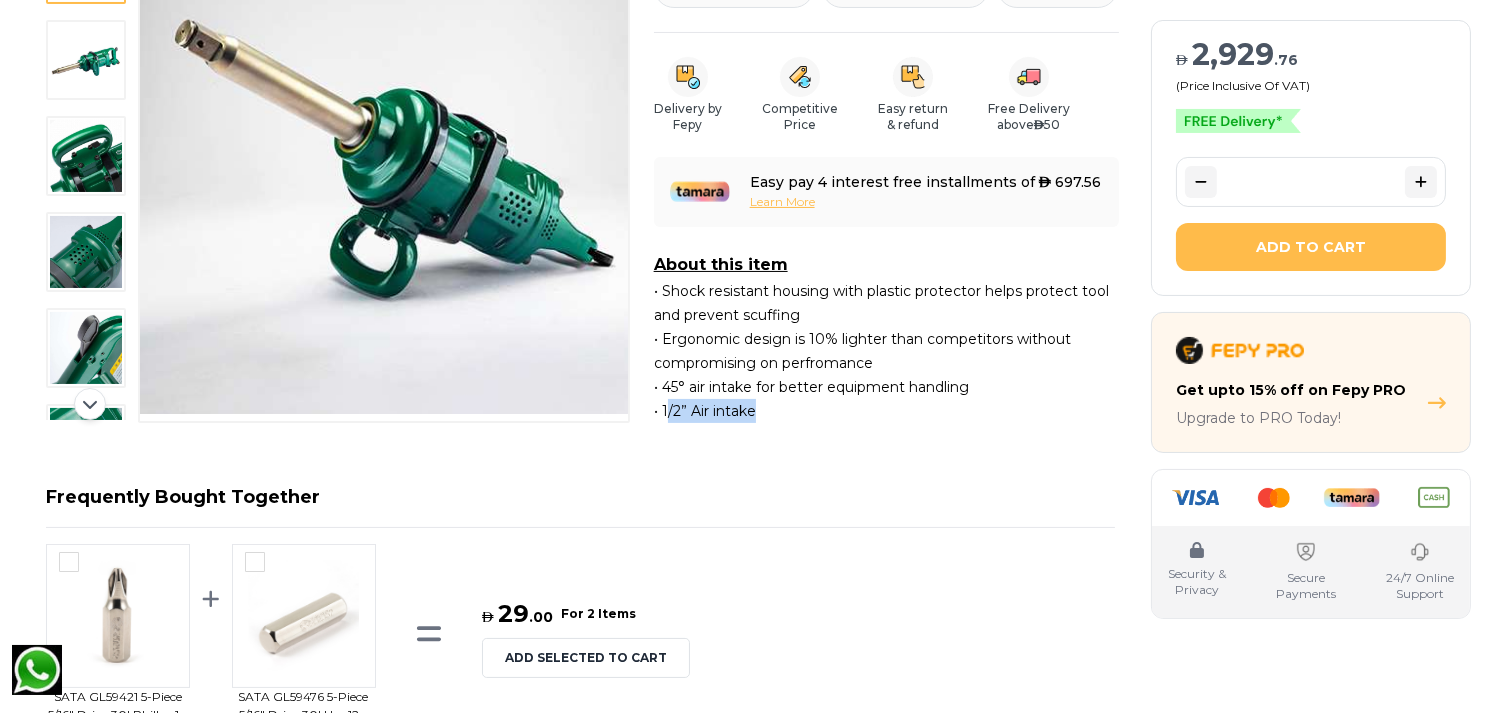drag, startPoint x: 668, startPoint y: 405, endPoint x: 765, endPoint y: 403, distance: 97.020615 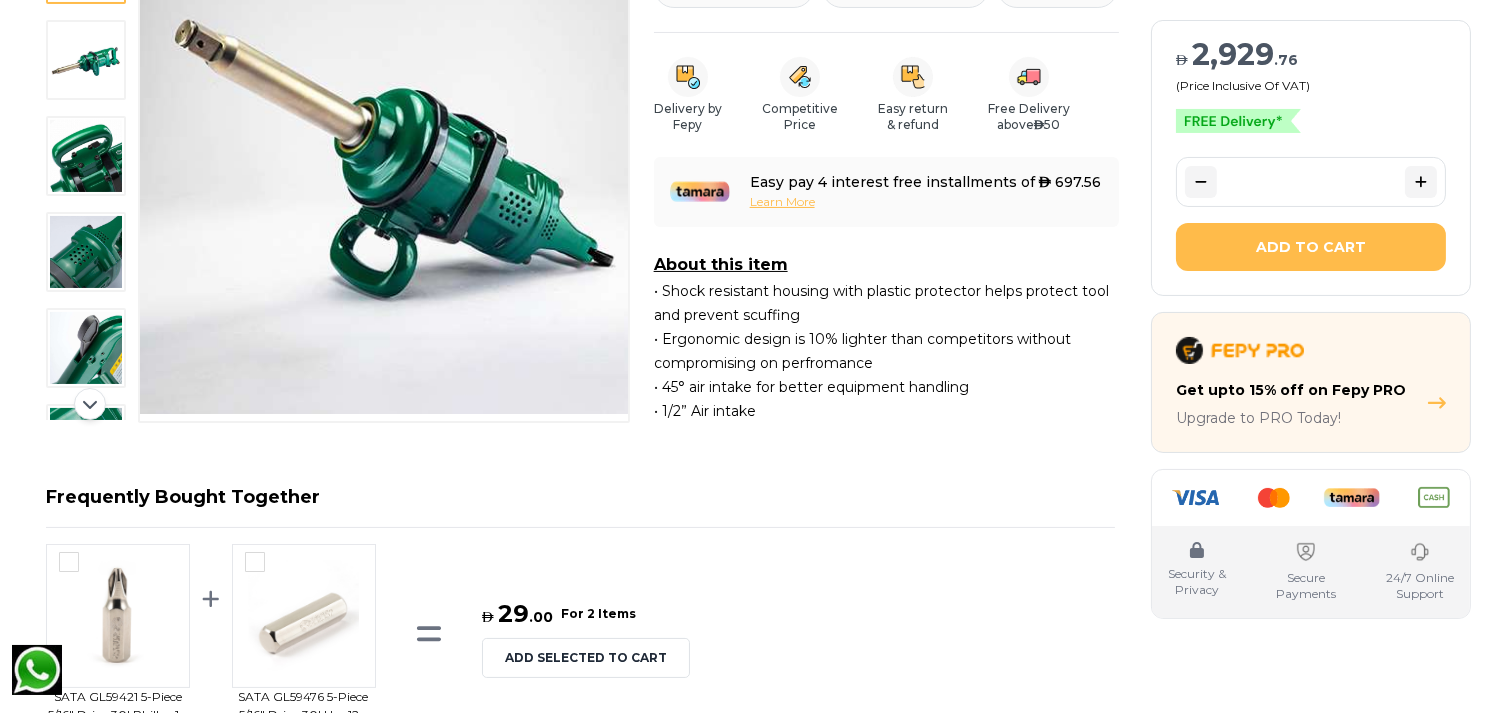 drag, startPoint x: 765, startPoint y: 403, endPoint x: 907, endPoint y: 474, distance: 158.76083 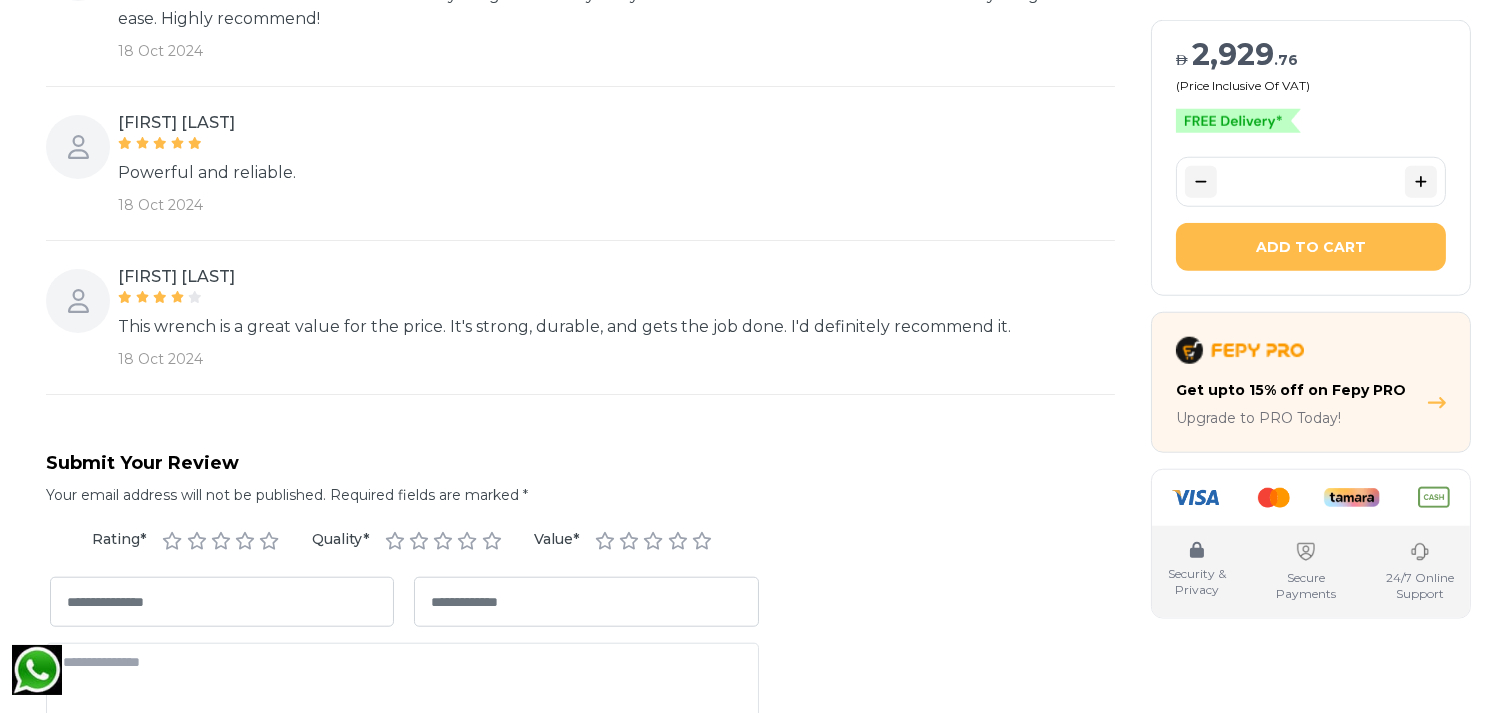 scroll, scrollTop: 3444, scrollLeft: 0, axis: vertical 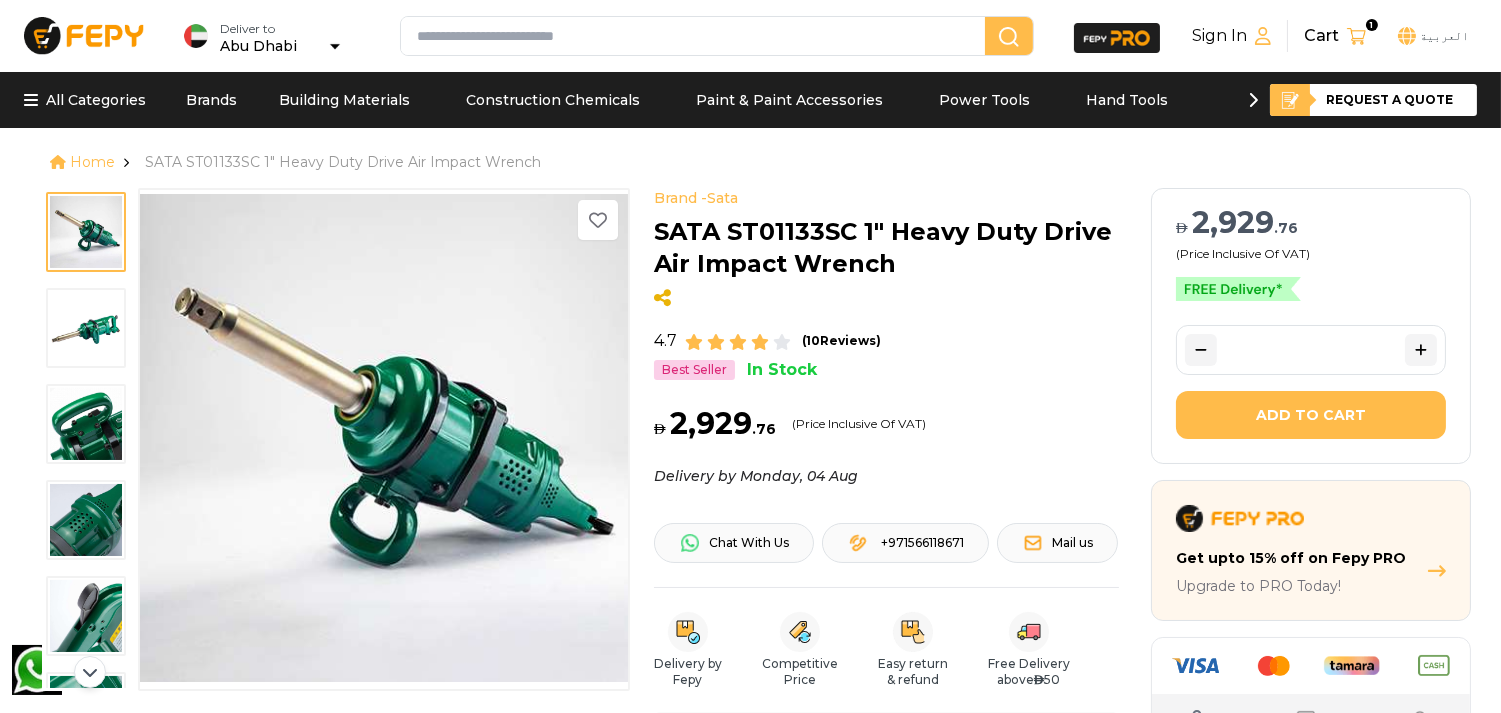 click on "AED 2,929 . 76" at bounding box center (1311, 223) 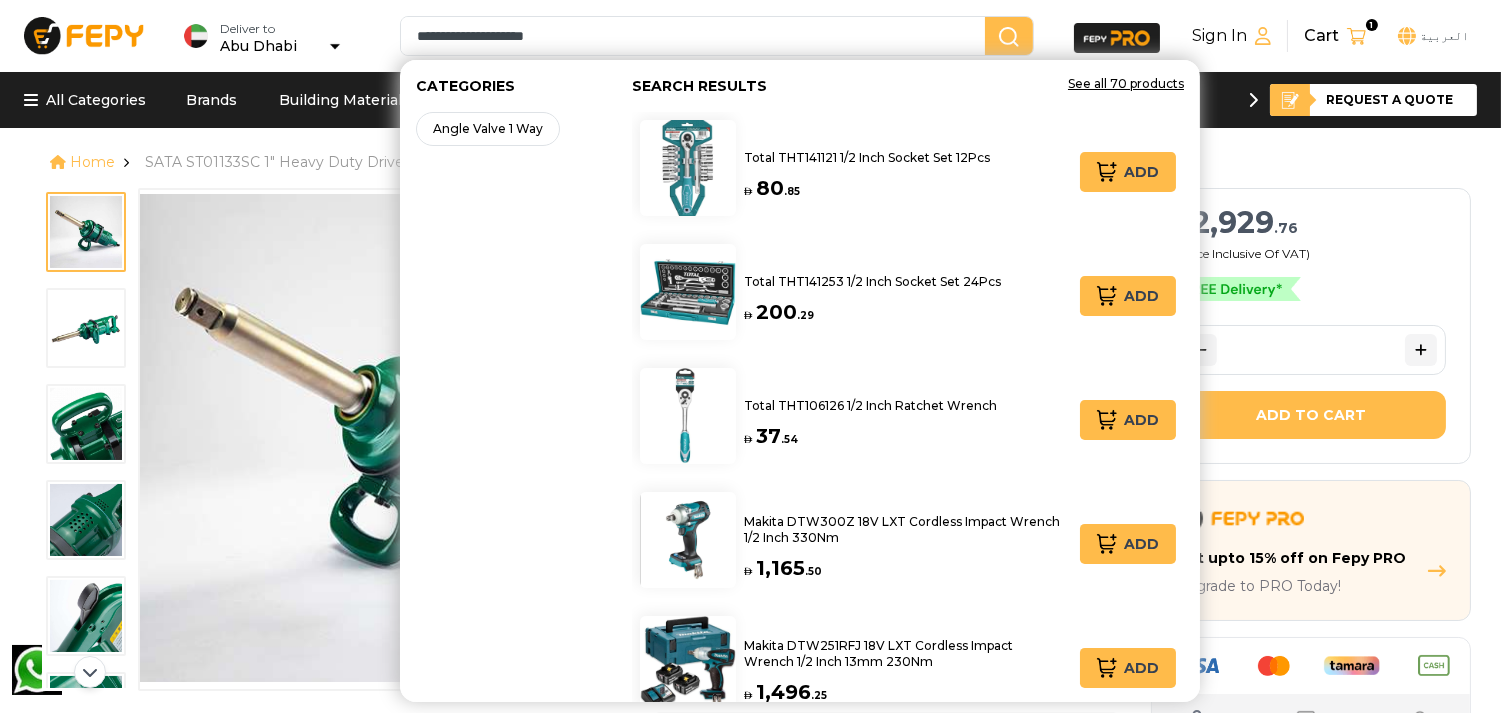 type on "**********" 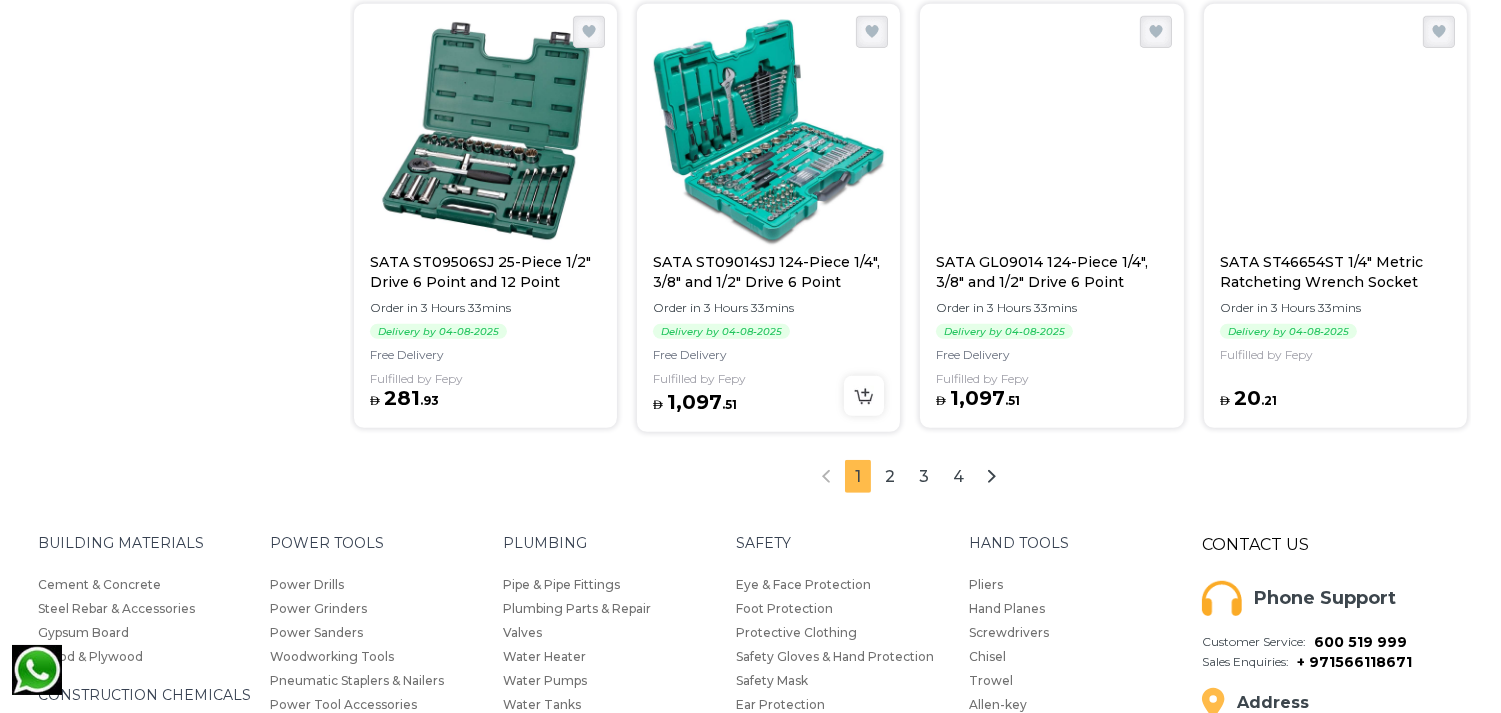 scroll, scrollTop: 2222, scrollLeft: 0, axis: vertical 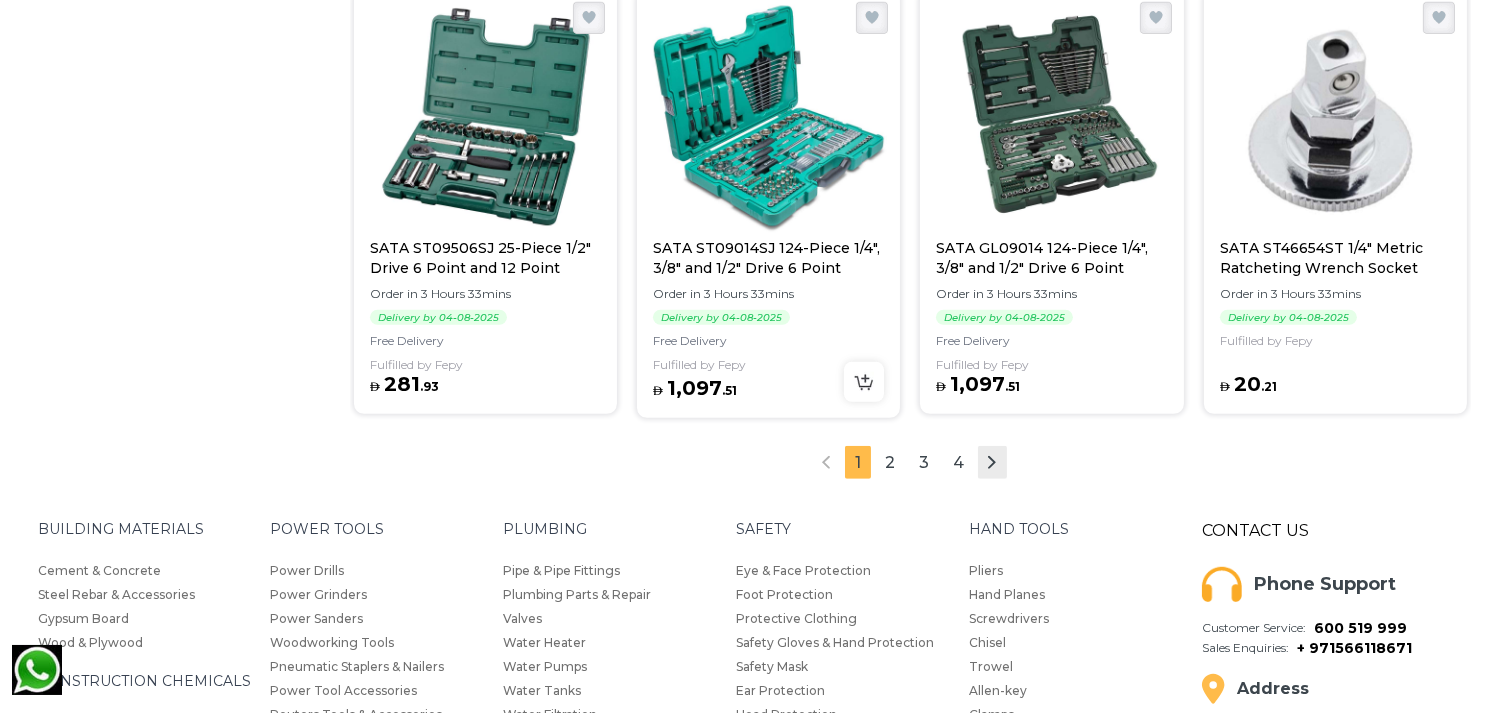 click at bounding box center [992, 462] 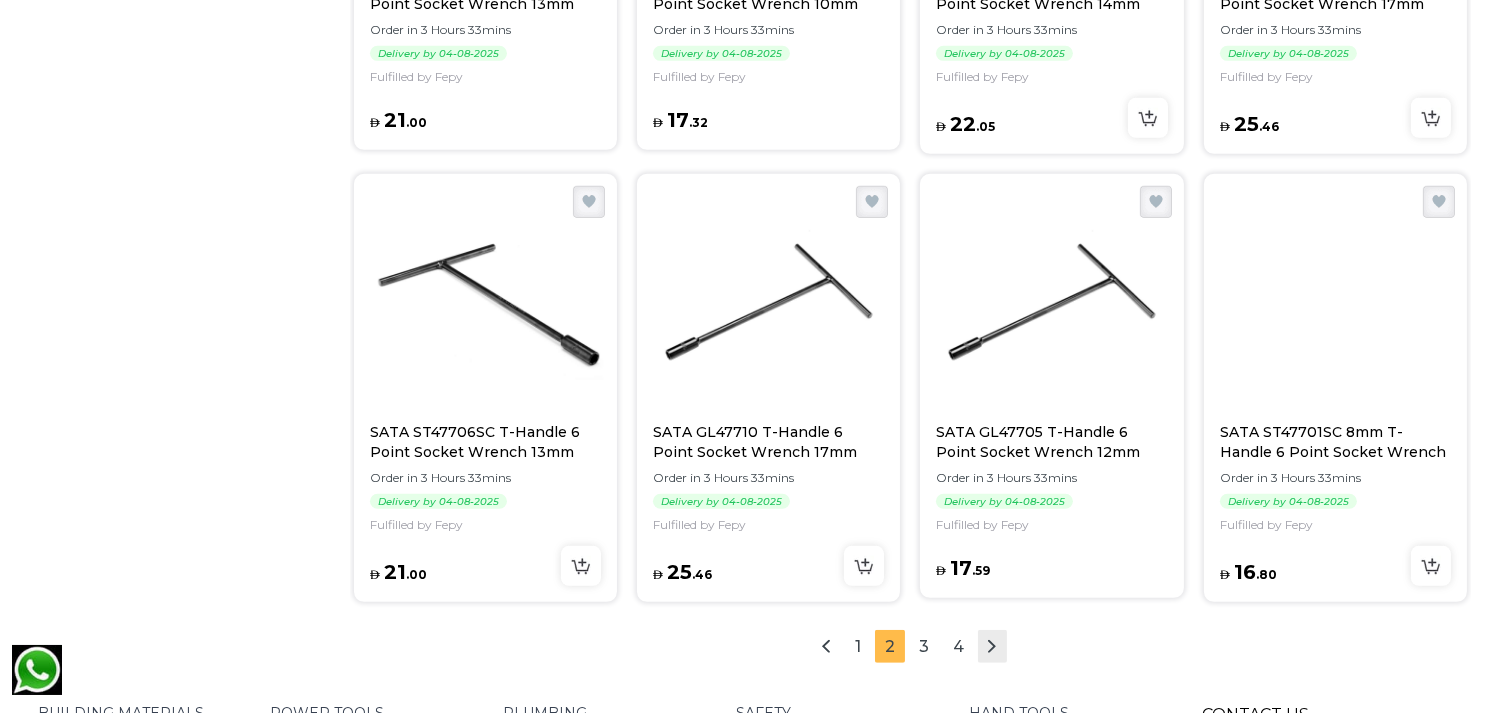 scroll, scrollTop: 2041, scrollLeft: 0, axis: vertical 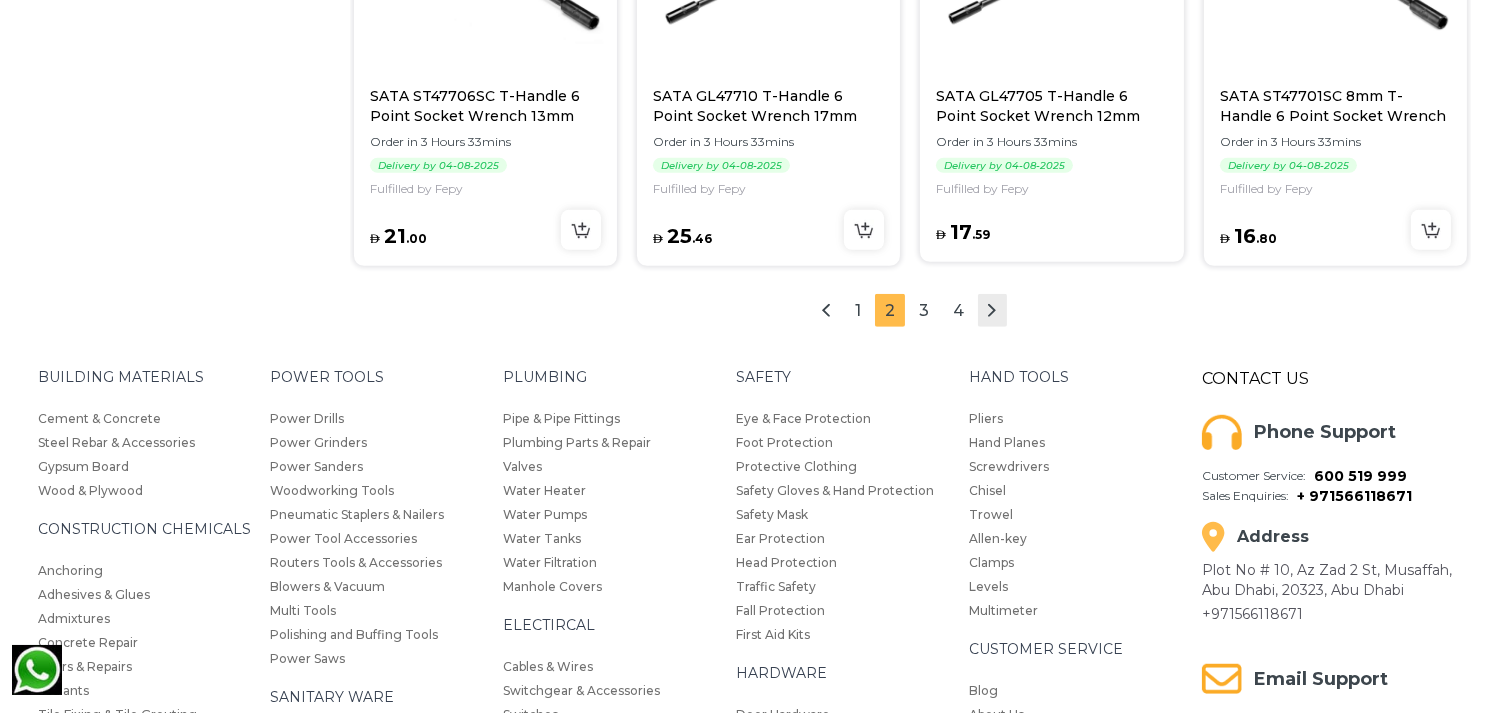 click 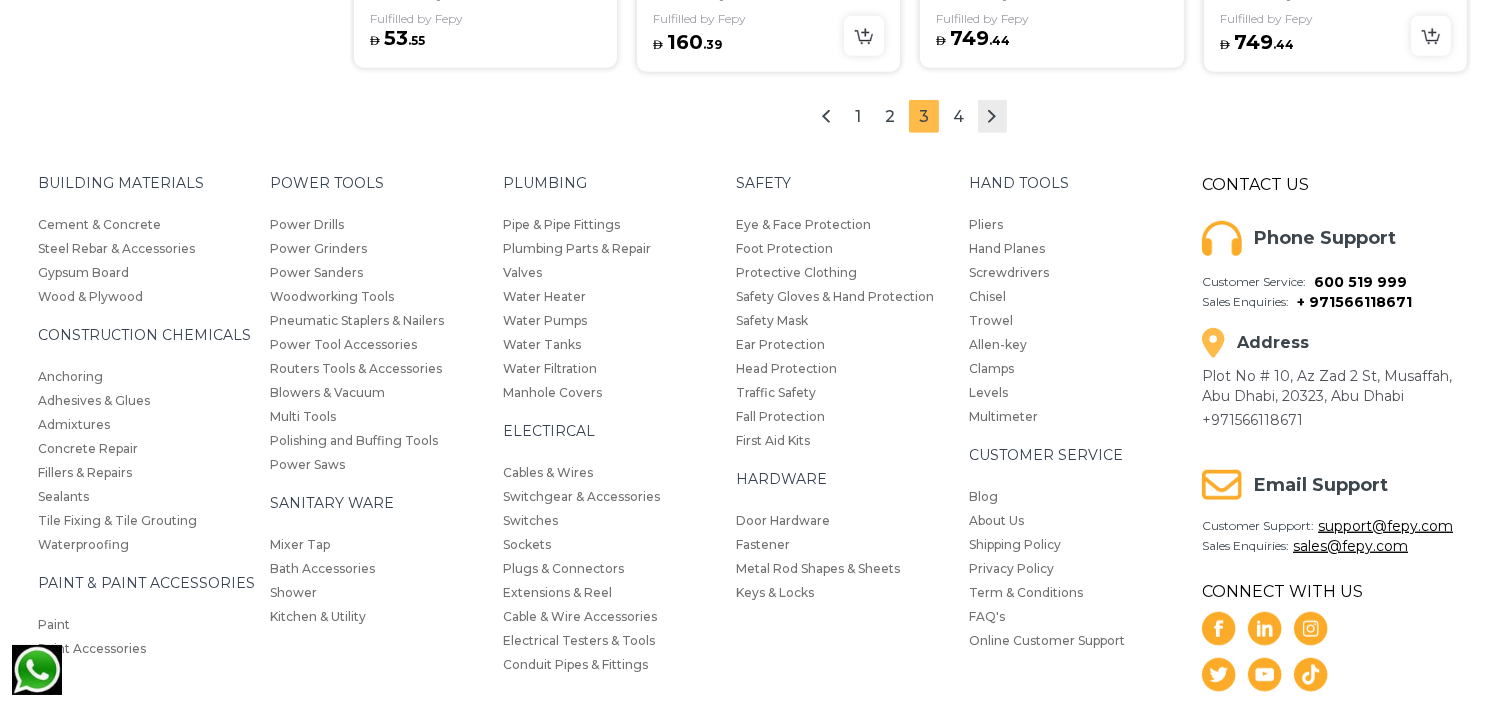 scroll, scrollTop: 2374, scrollLeft: 0, axis: vertical 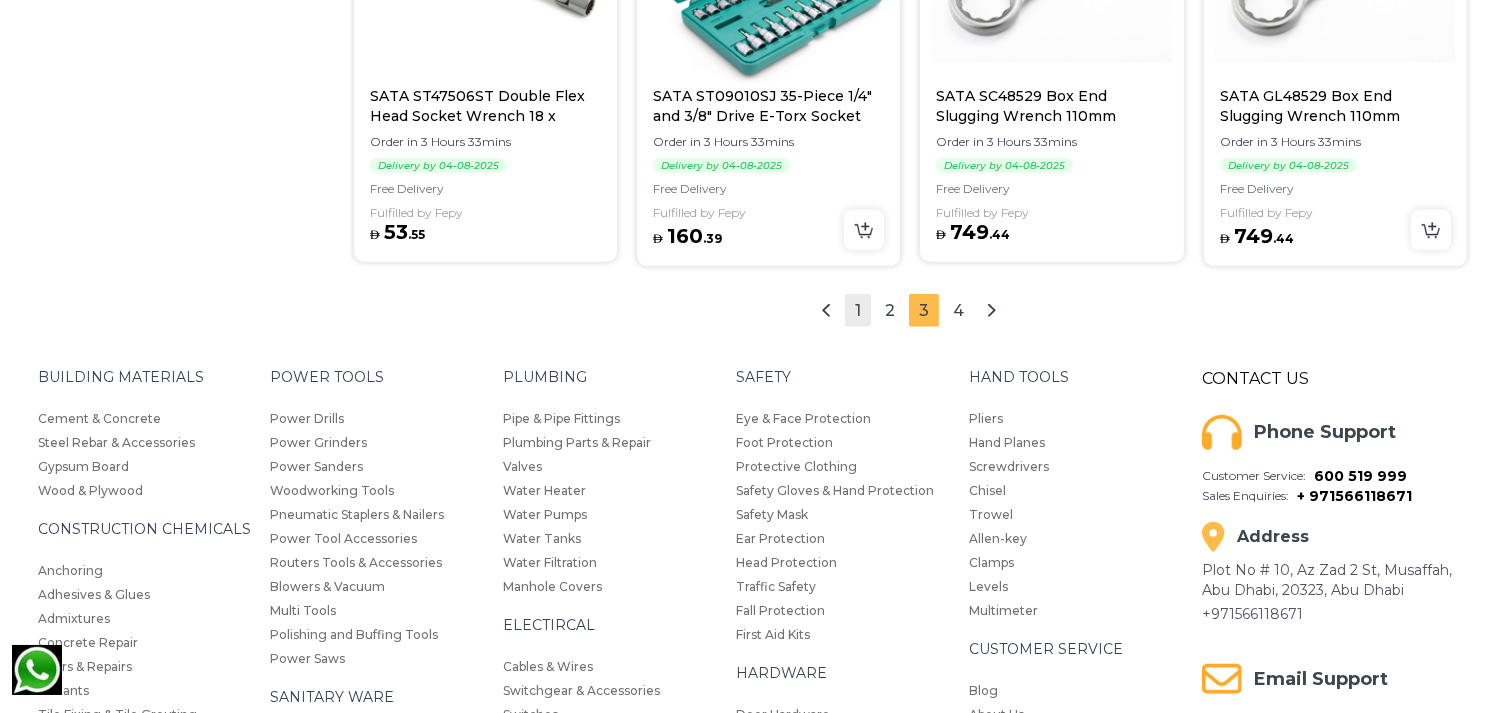 click on "1" at bounding box center (858, 310) 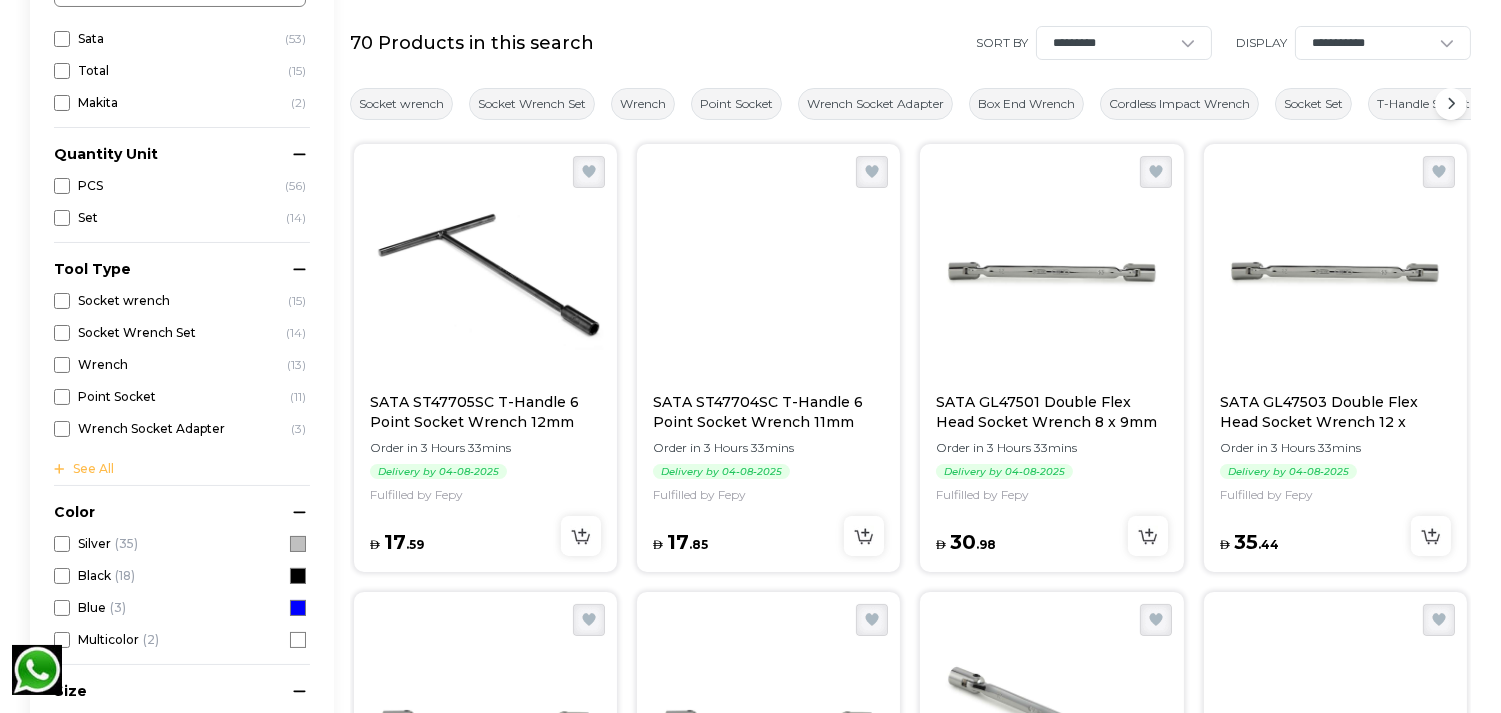 scroll, scrollTop: 152, scrollLeft: 0, axis: vertical 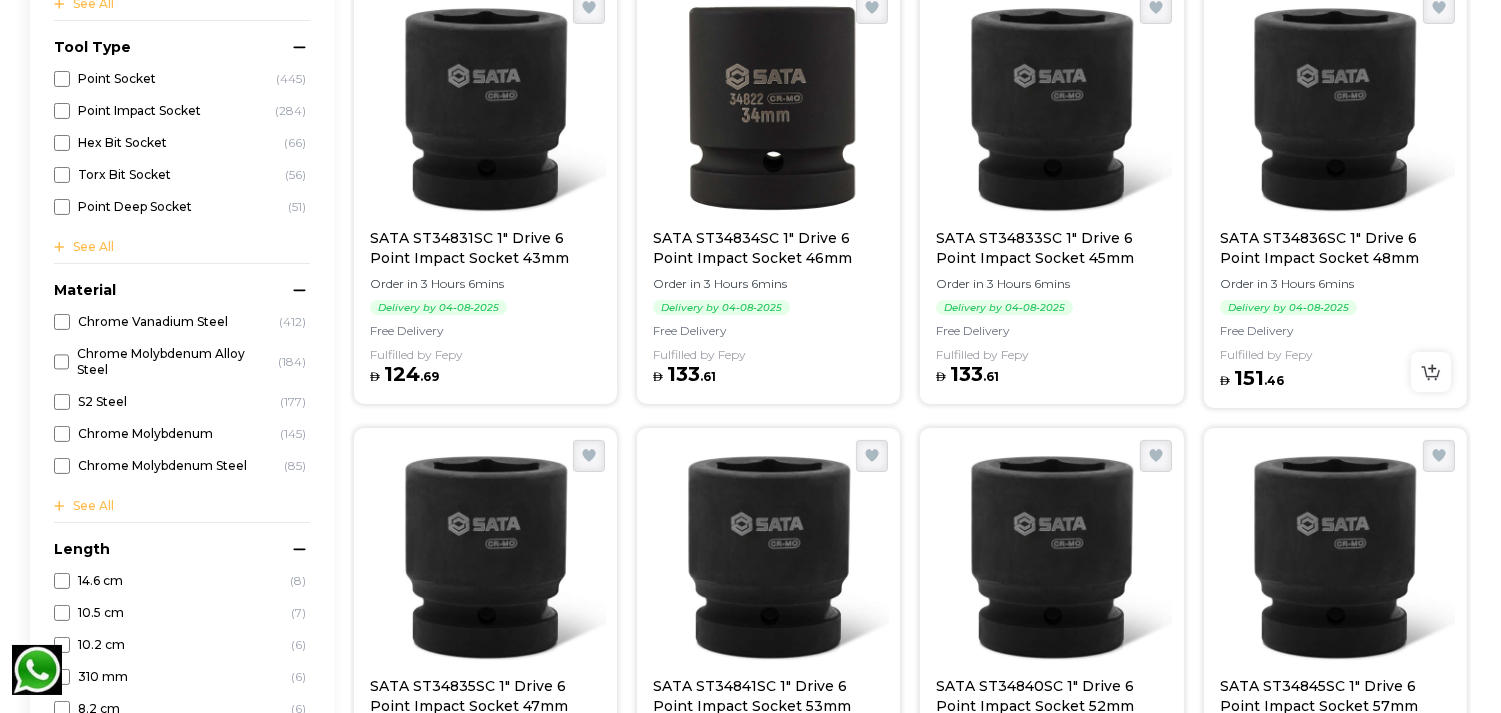 click on "SATA ST34836SC 1" Drive 6 Point Impact Socket 48mm" at bounding box center [1335, 248] 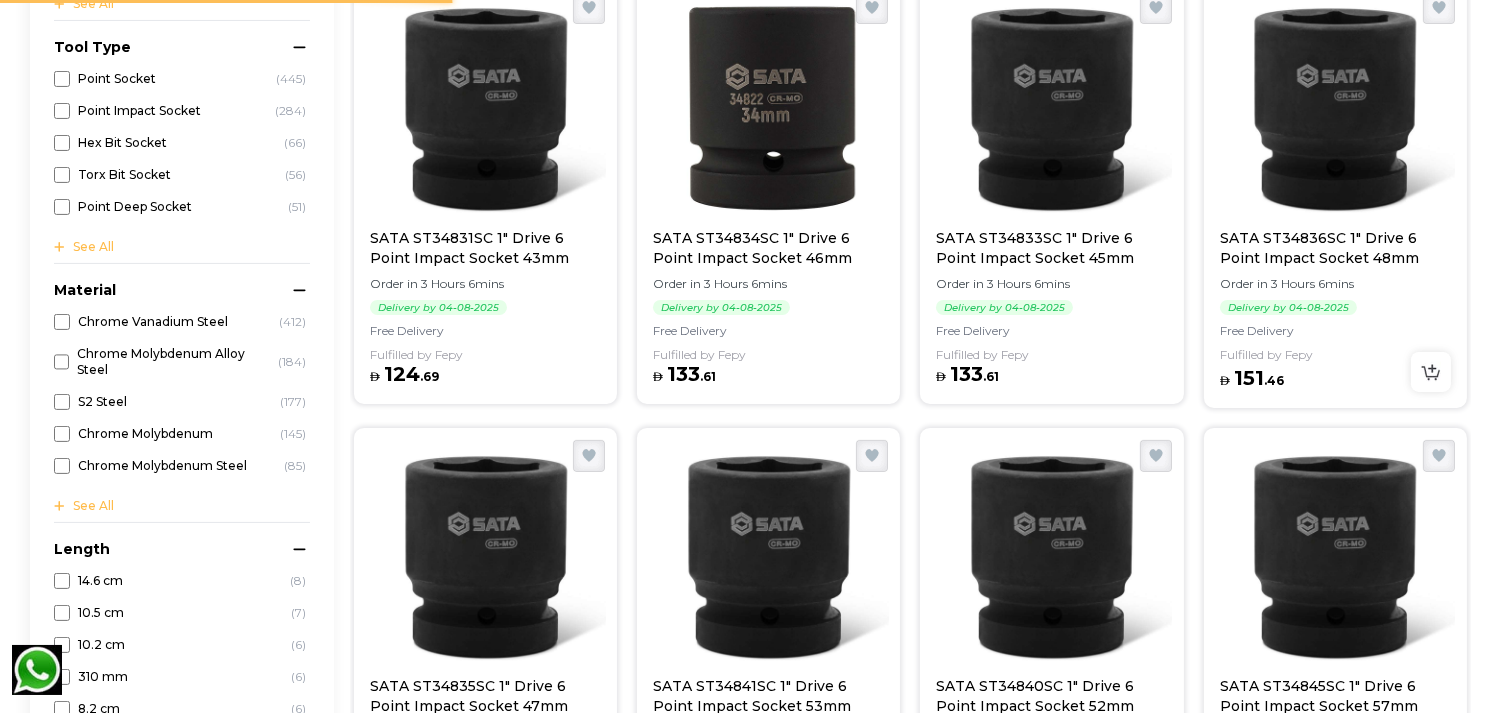 scroll, scrollTop: 0, scrollLeft: 0, axis: both 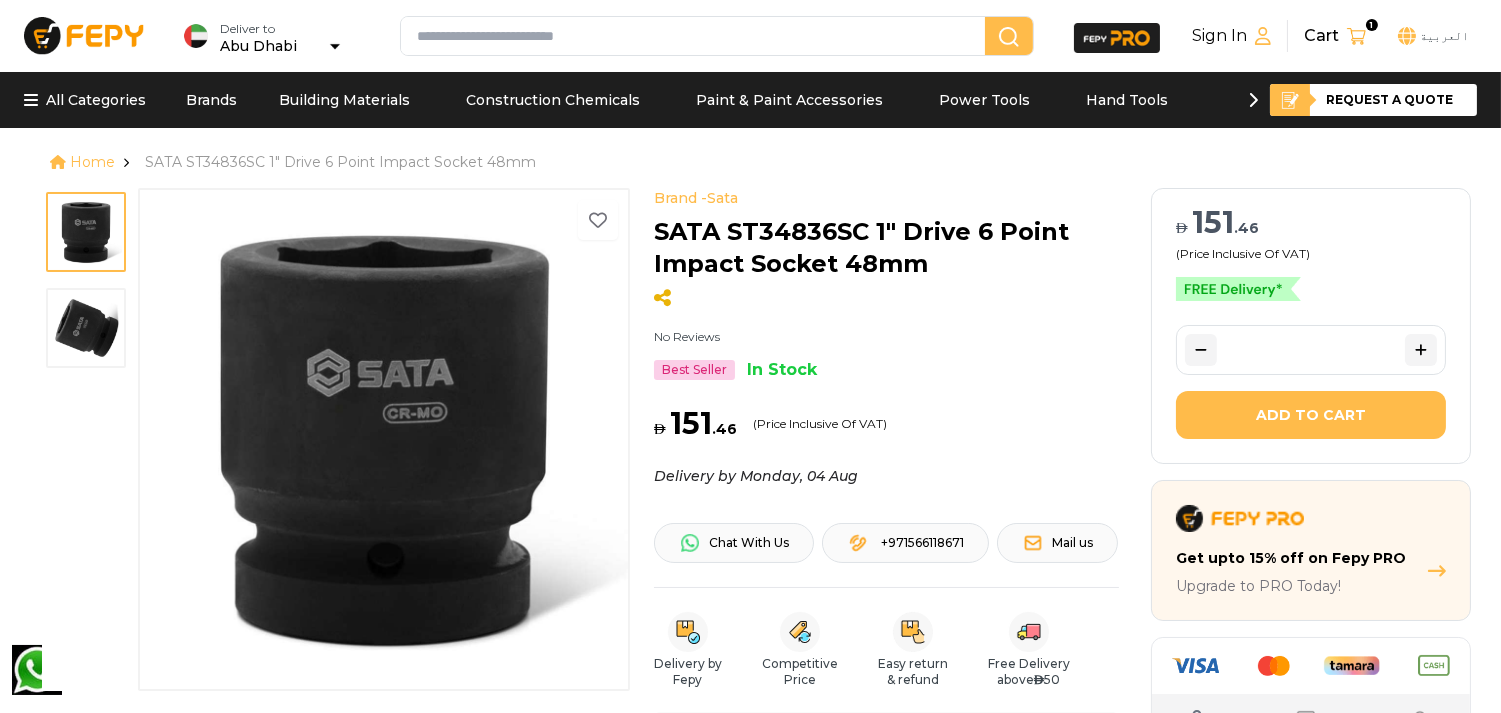 click at bounding box center [86, 328] 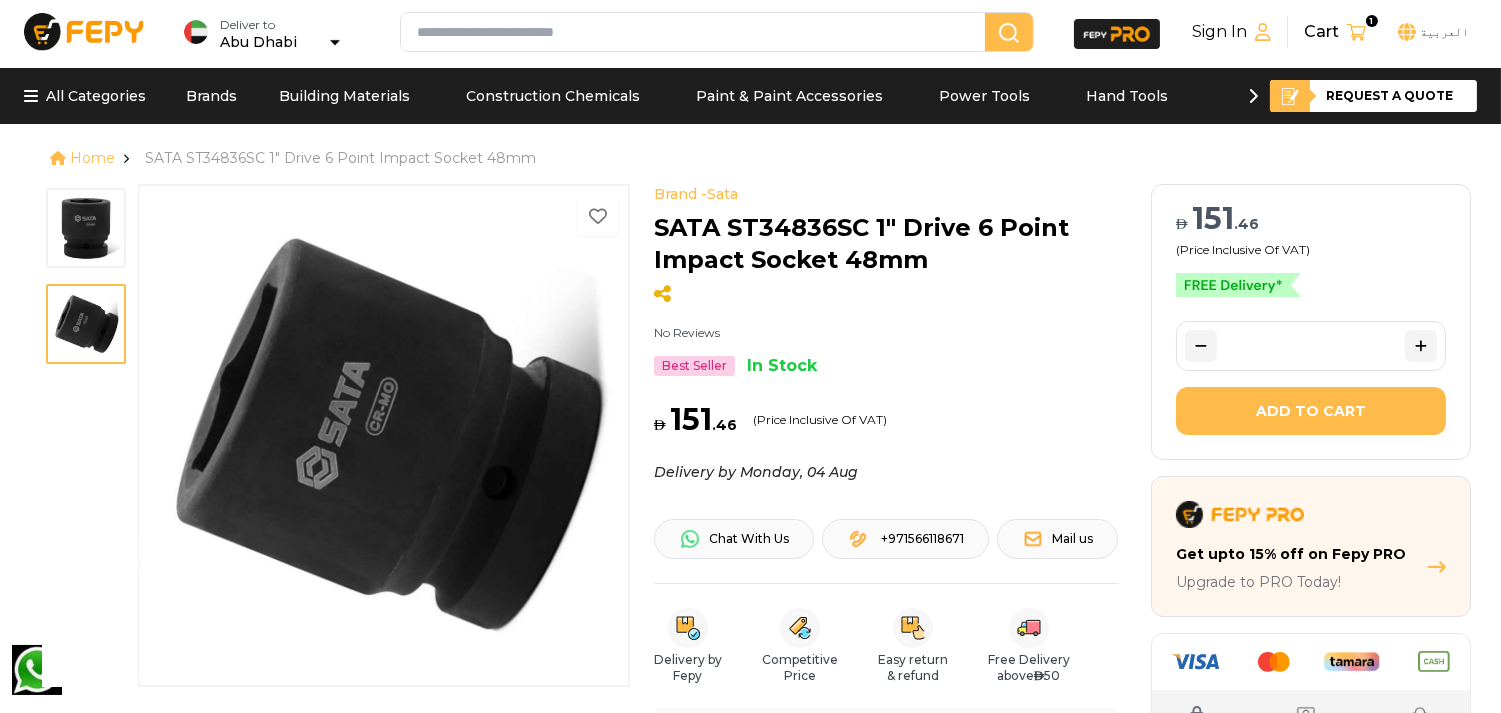 scroll, scrollTop: 0, scrollLeft: 0, axis: both 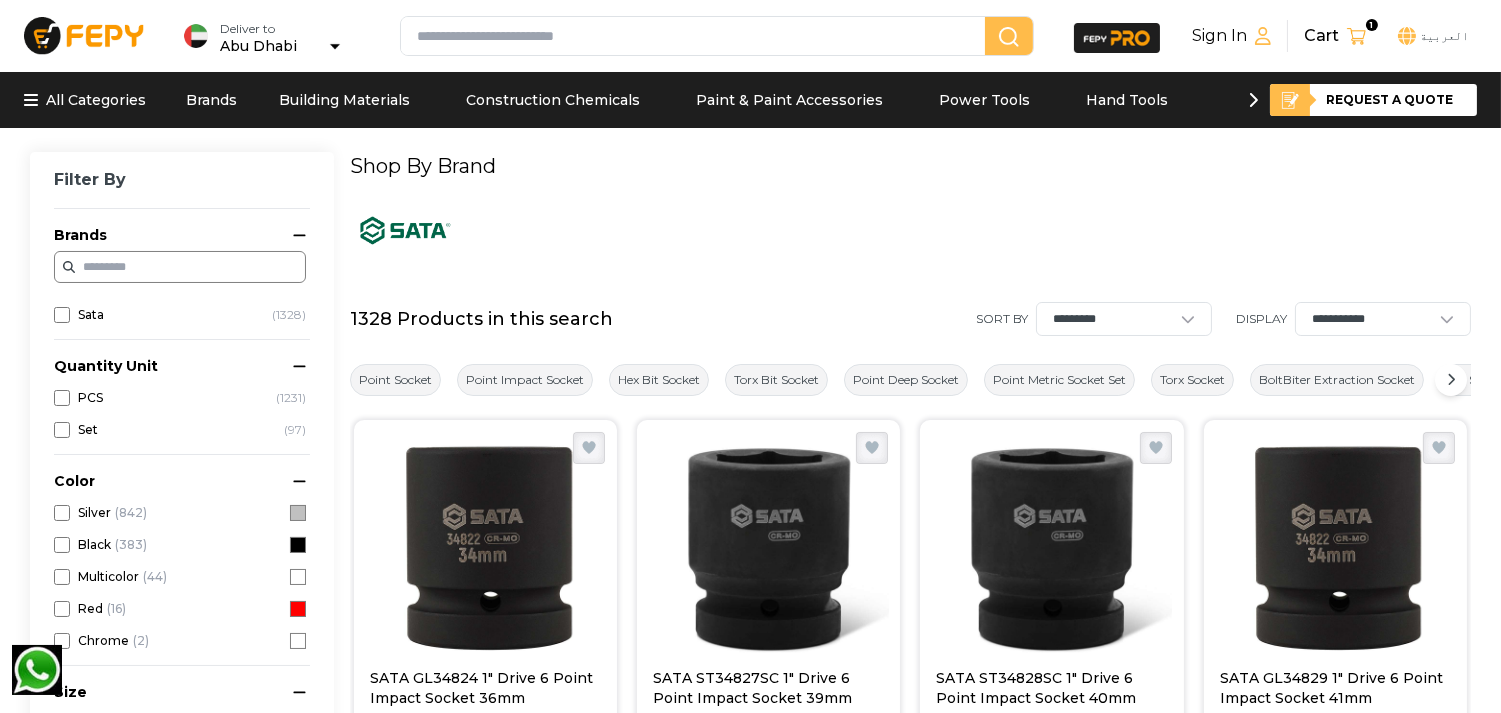 click at bounding box center (143, 267) 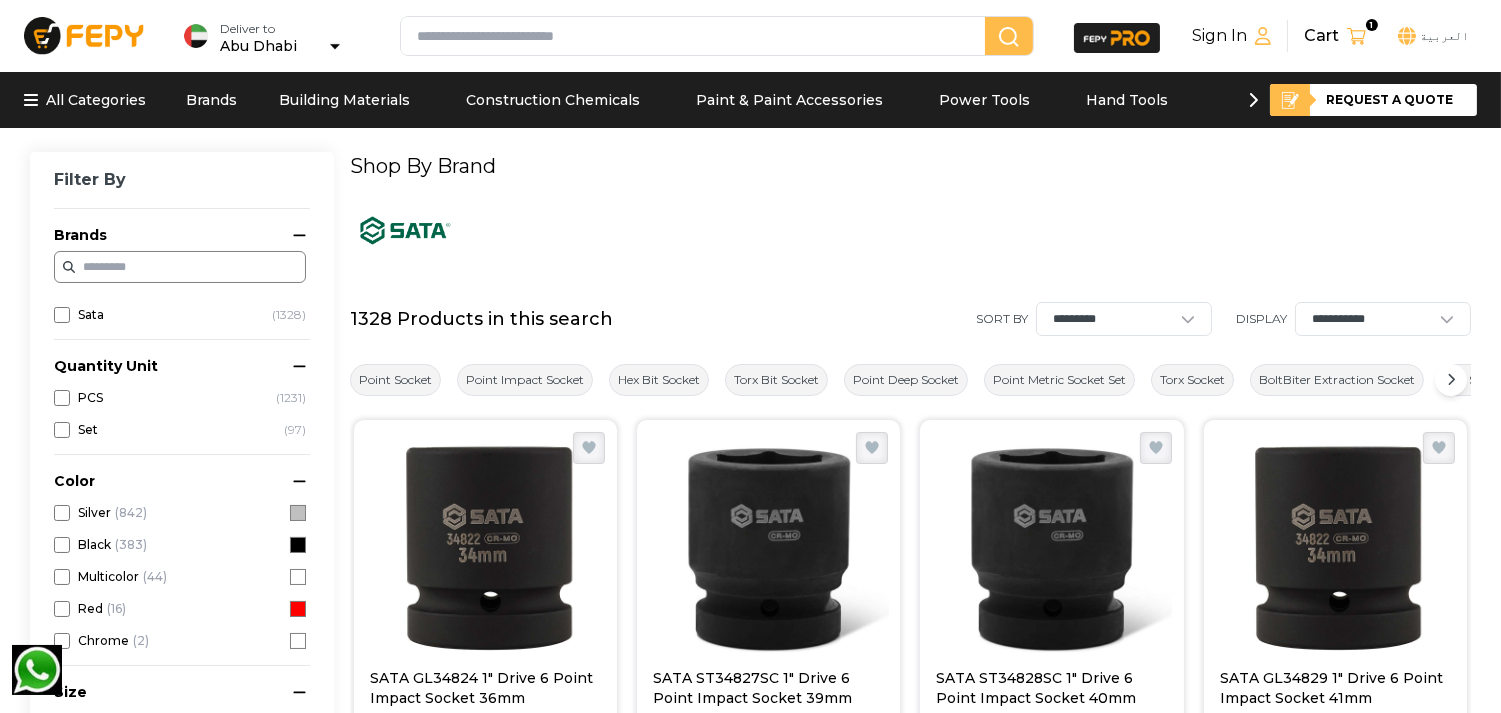type on "*" 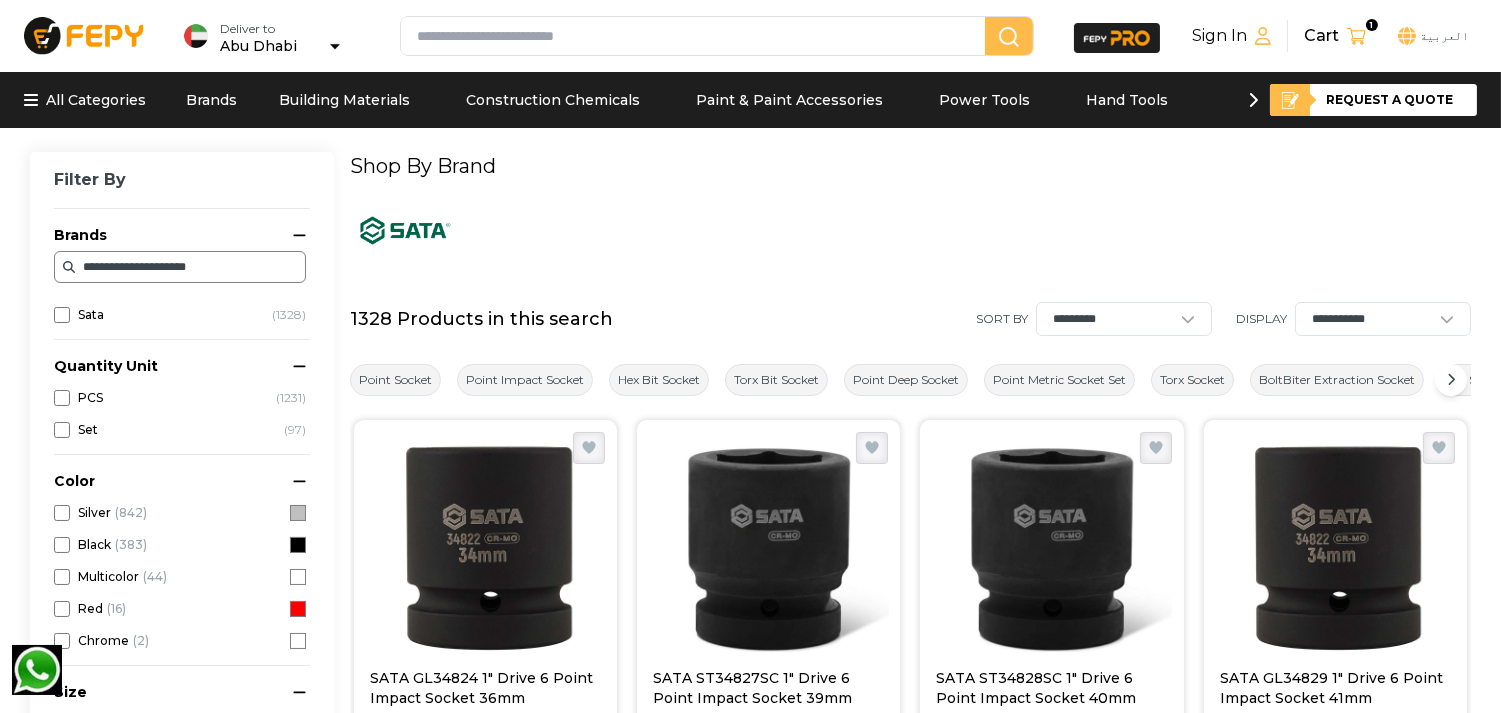 type on "**********" 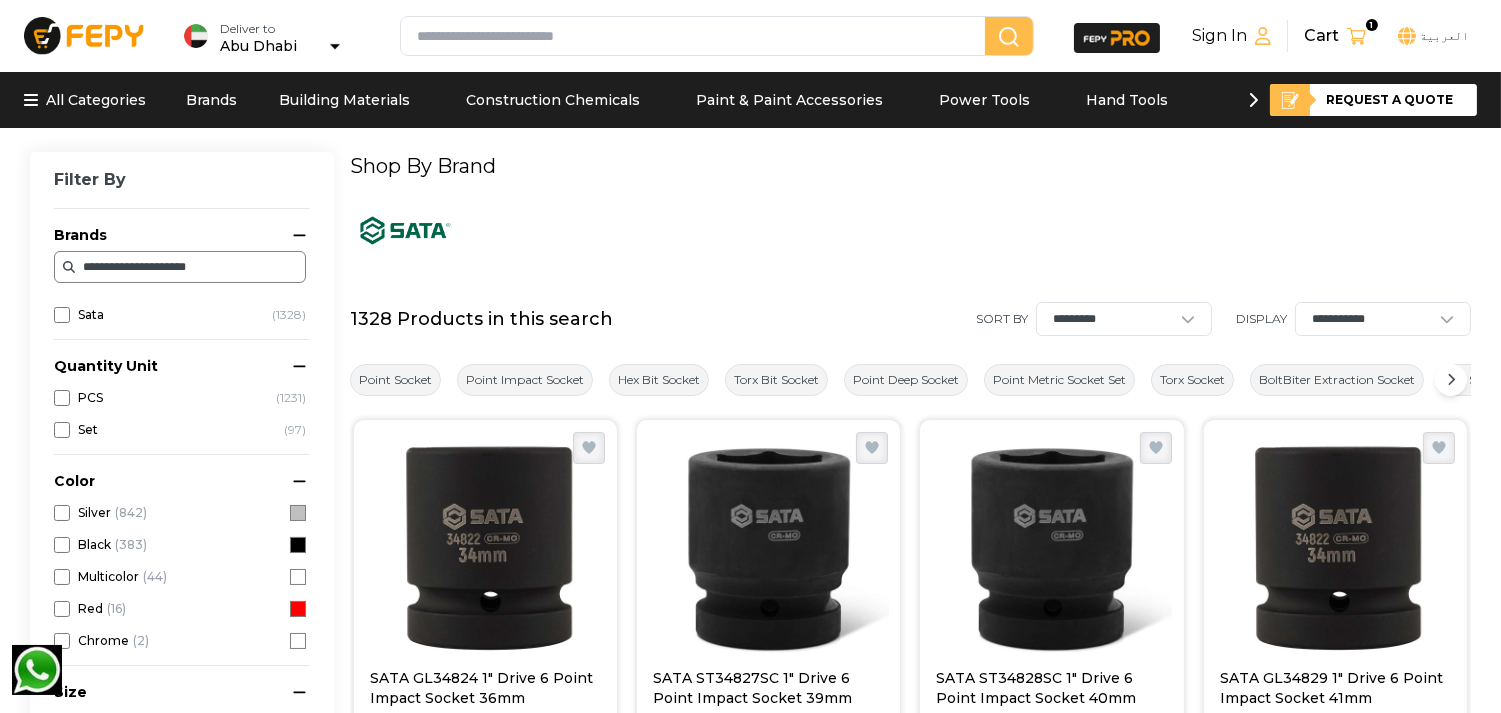 click on "**********" at bounding box center (180, 267) 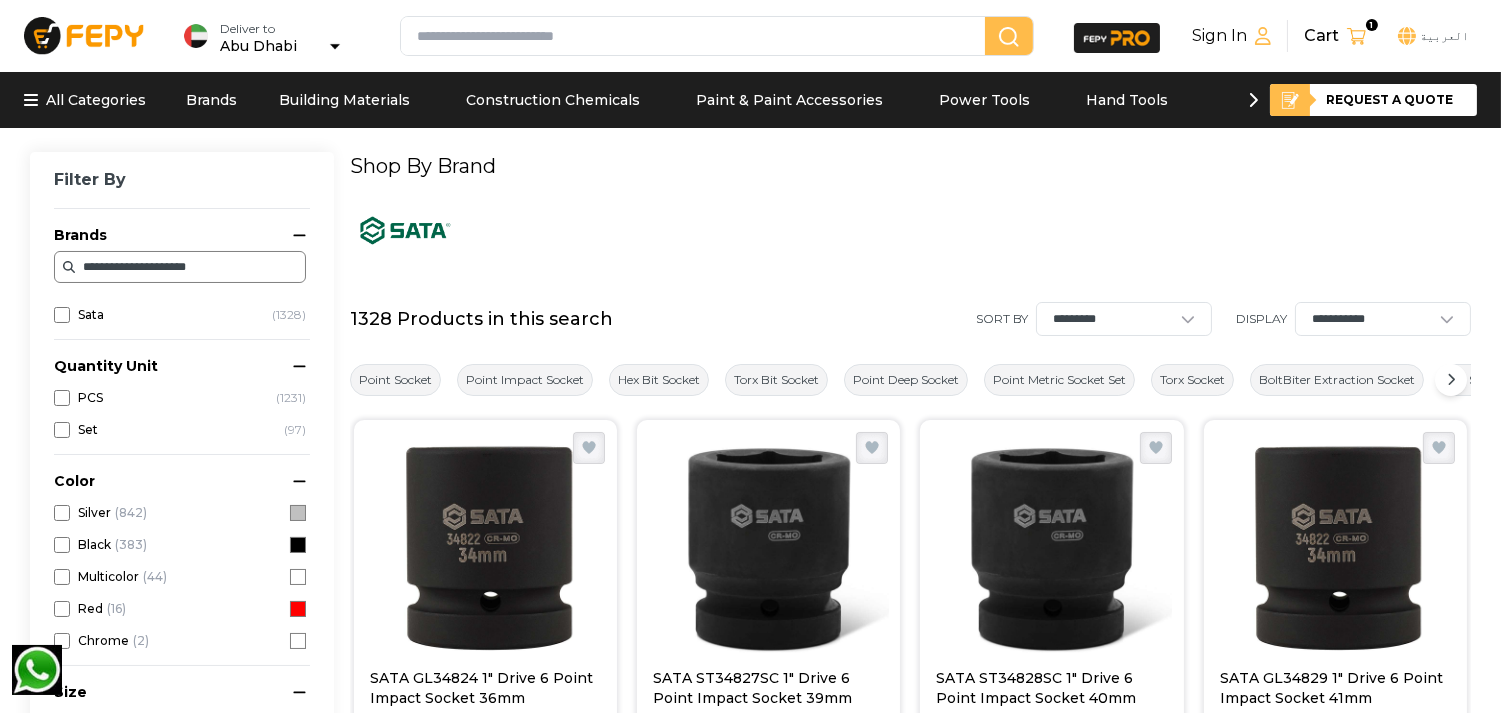click on "**********" at bounding box center [143, 267] 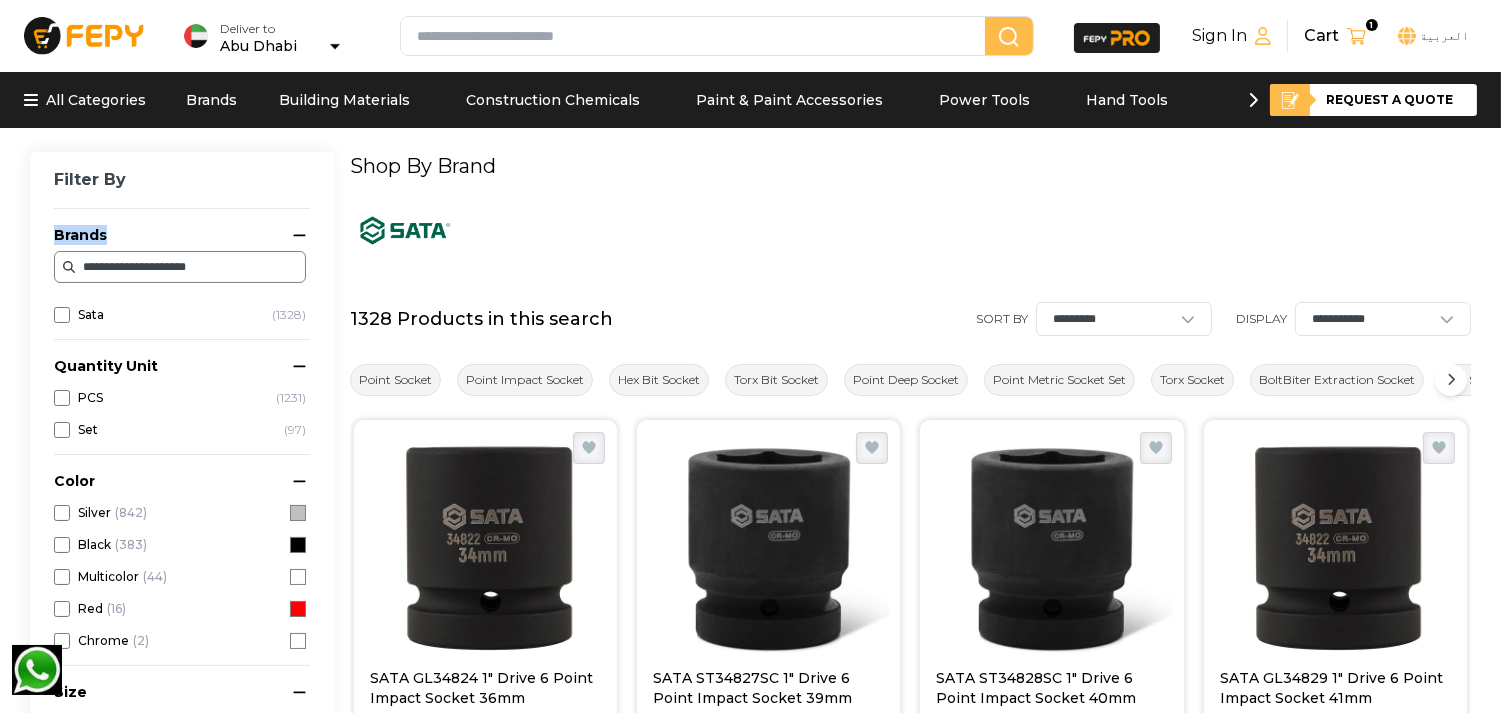 click 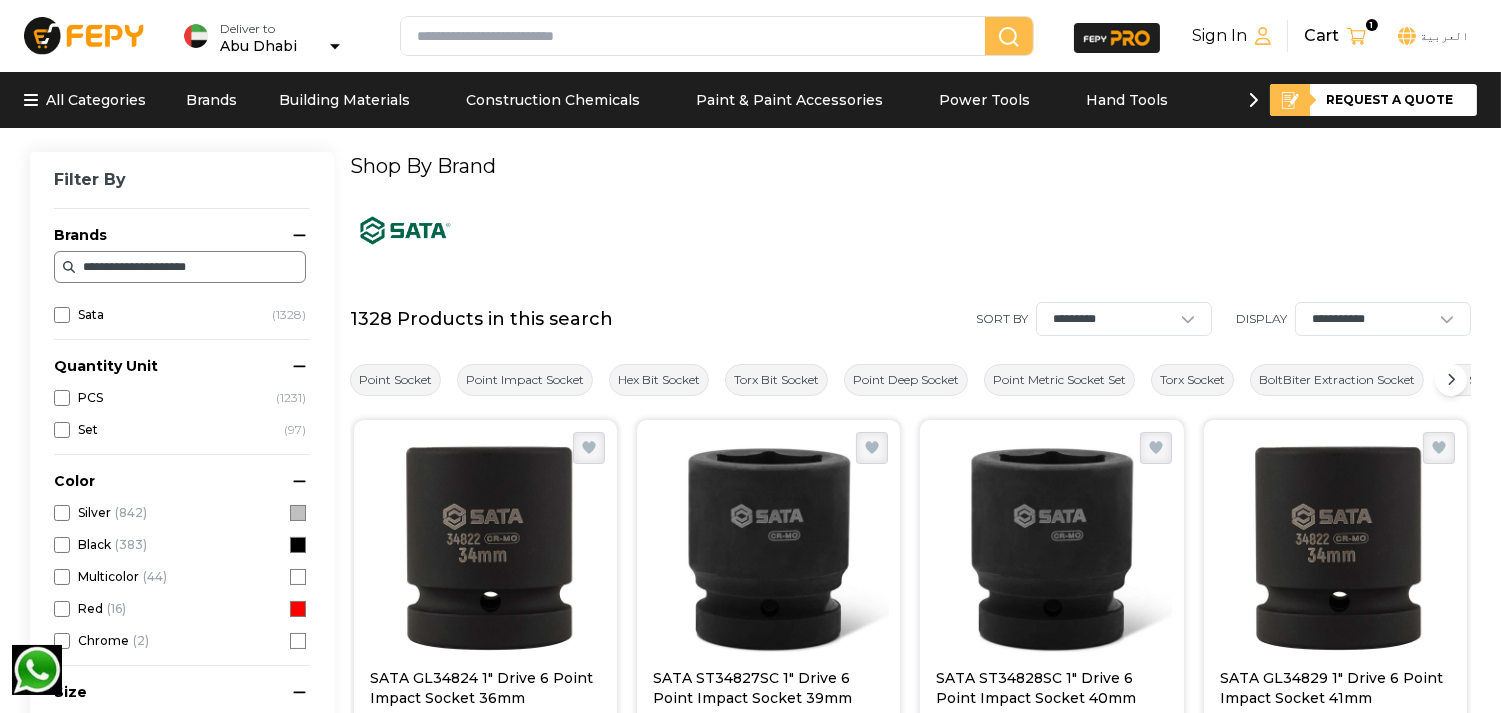 click on "**********" at bounding box center [180, 267] 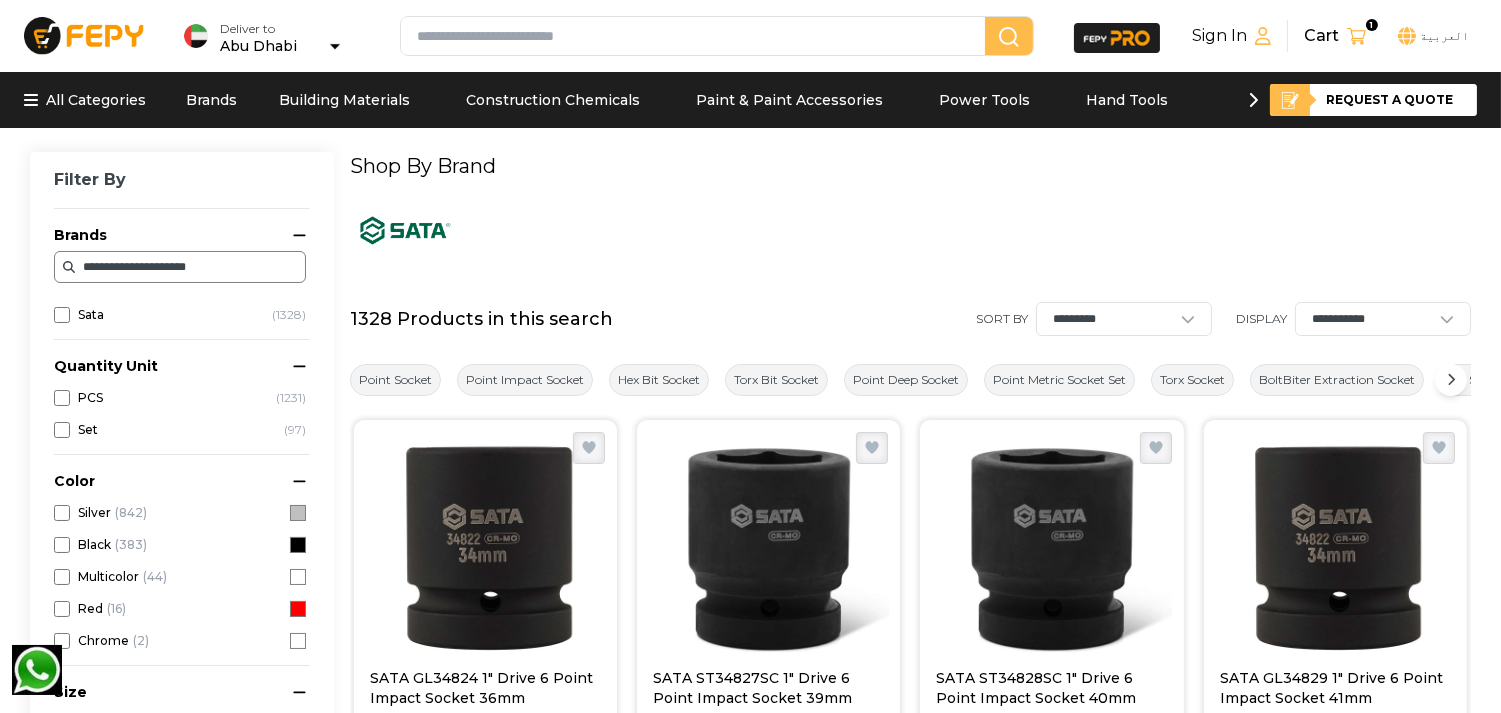 drag, startPoint x: 213, startPoint y: 264, endPoint x: 68, endPoint y: 266, distance: 145.0138 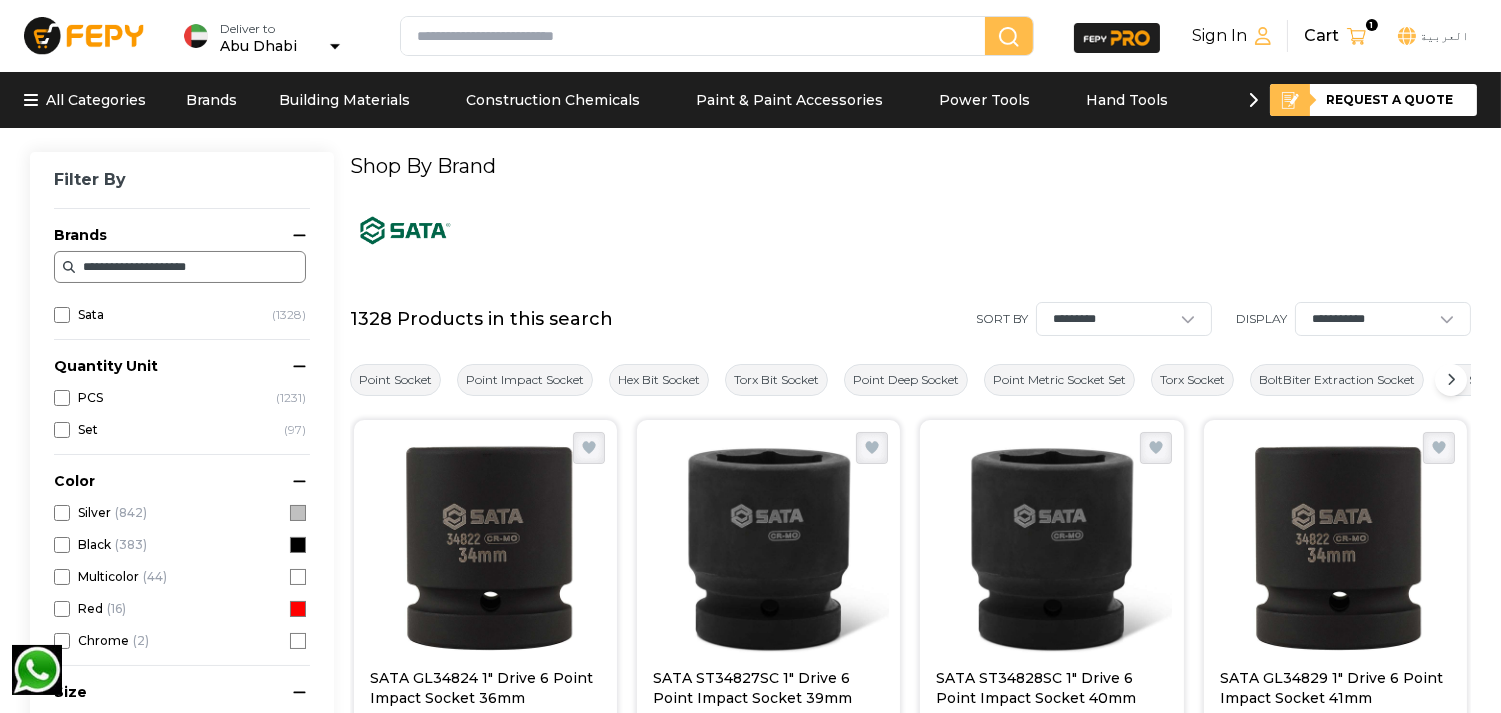 click at bounding box center [697, 36] 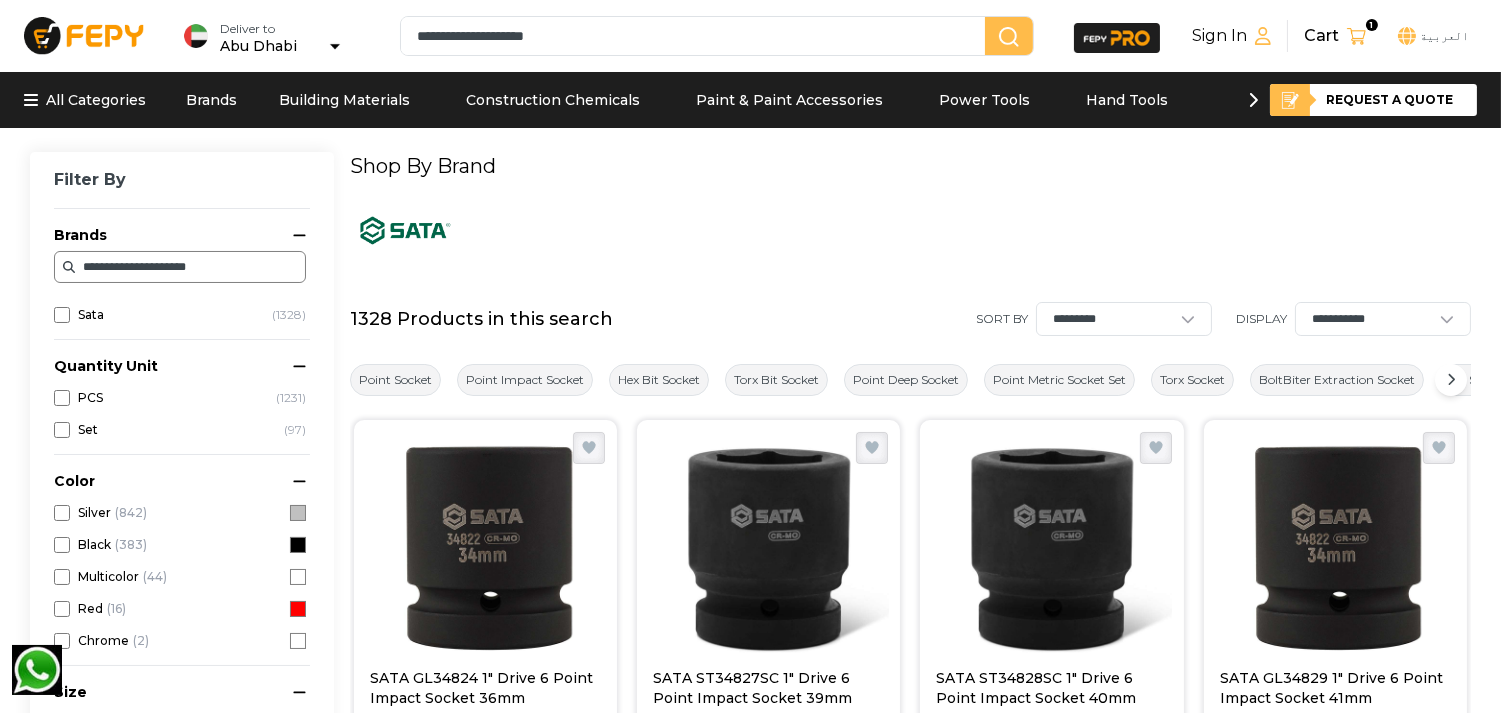 type on "**********" 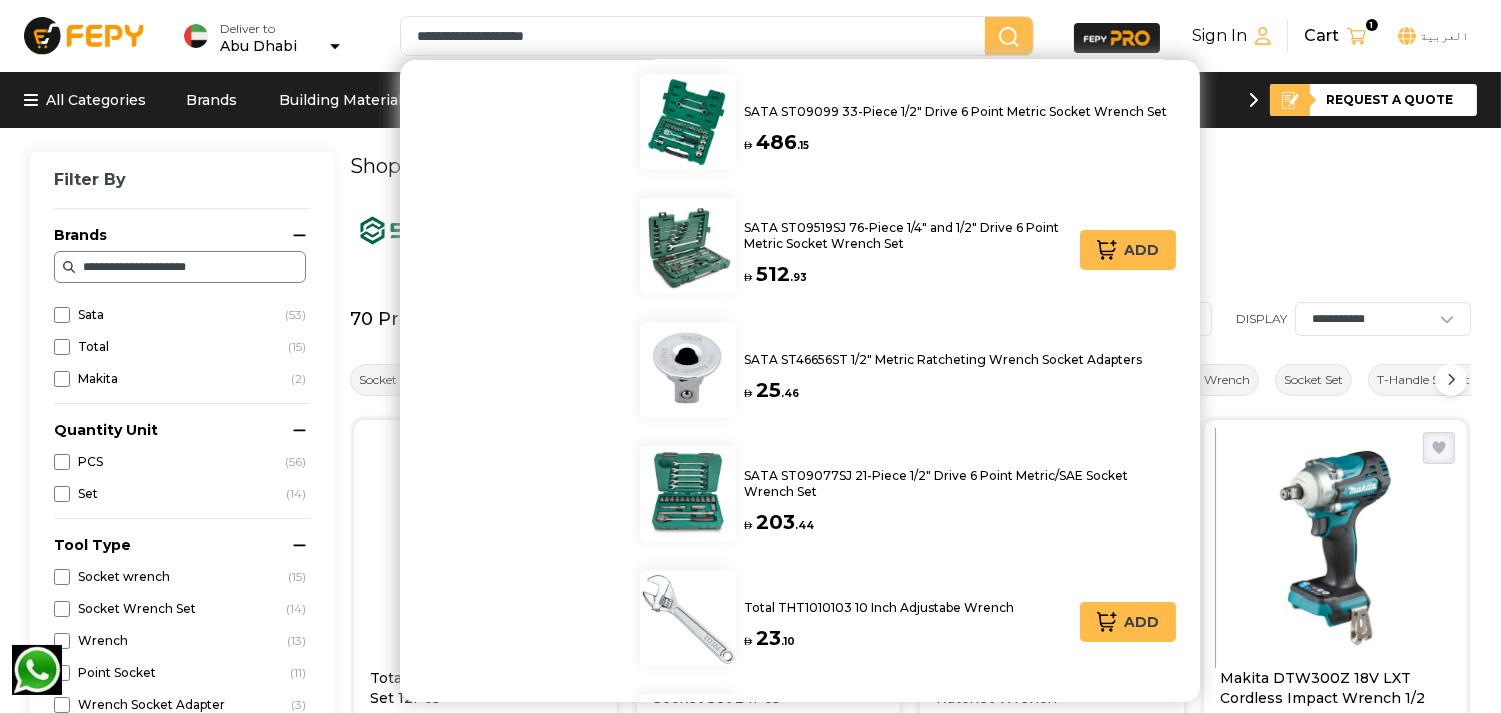 scroll, scrollTop: 1273, scrollLeft: 0, axis: vertical 